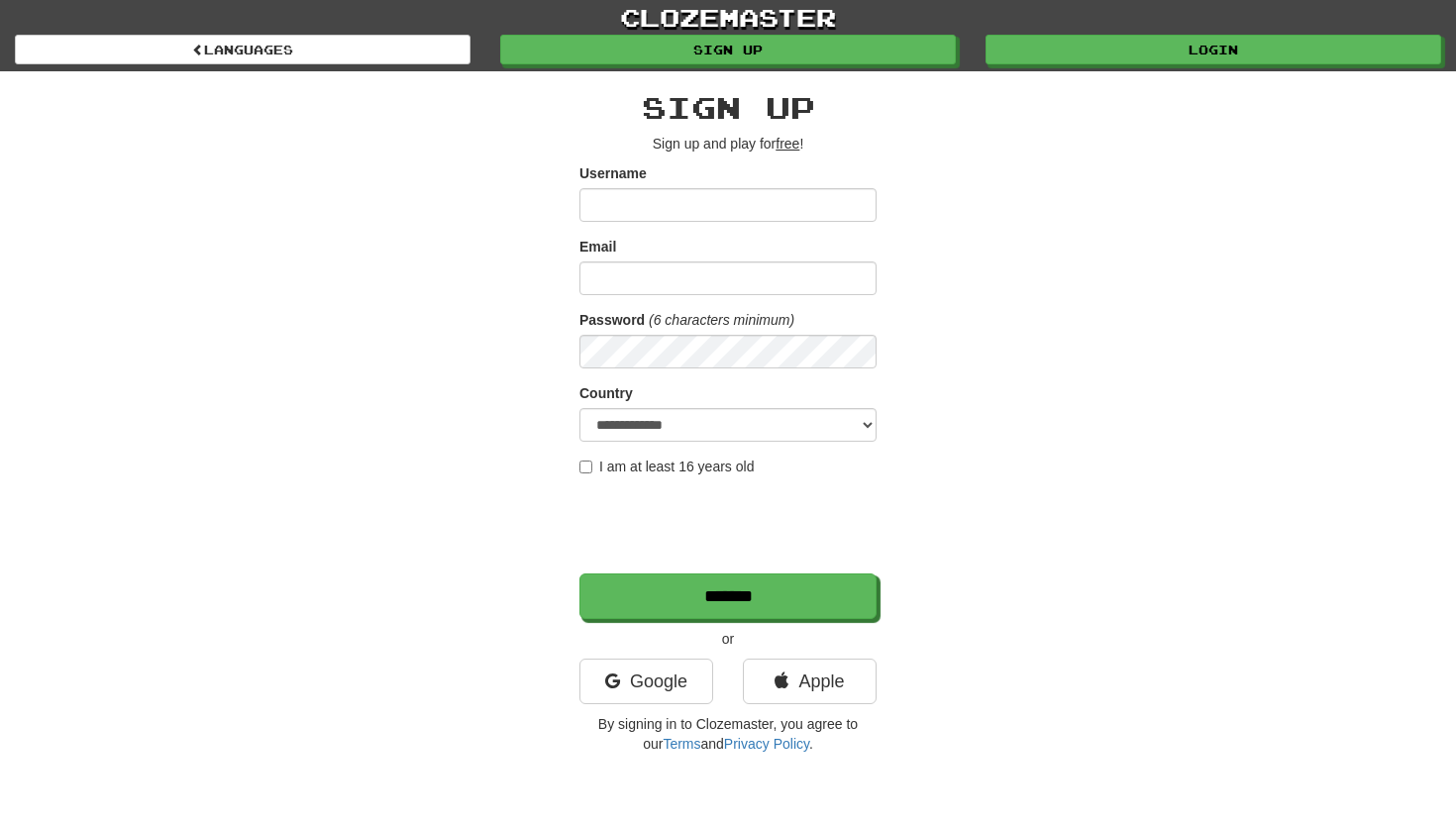 scroll, scrollTop: 0, scrollLeft: 0, axis: both 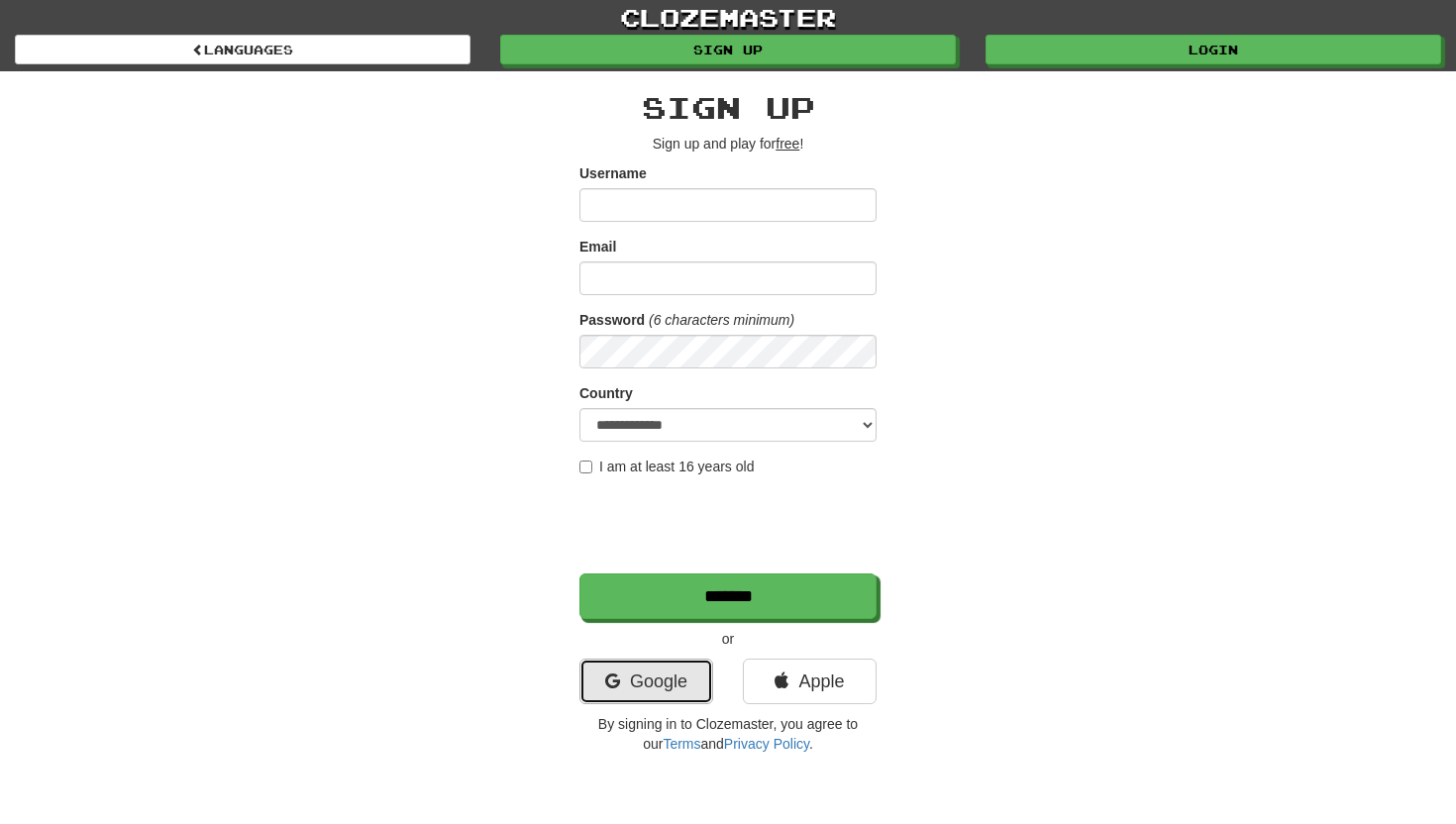 click on "Google" at bounding box center (646, 681) 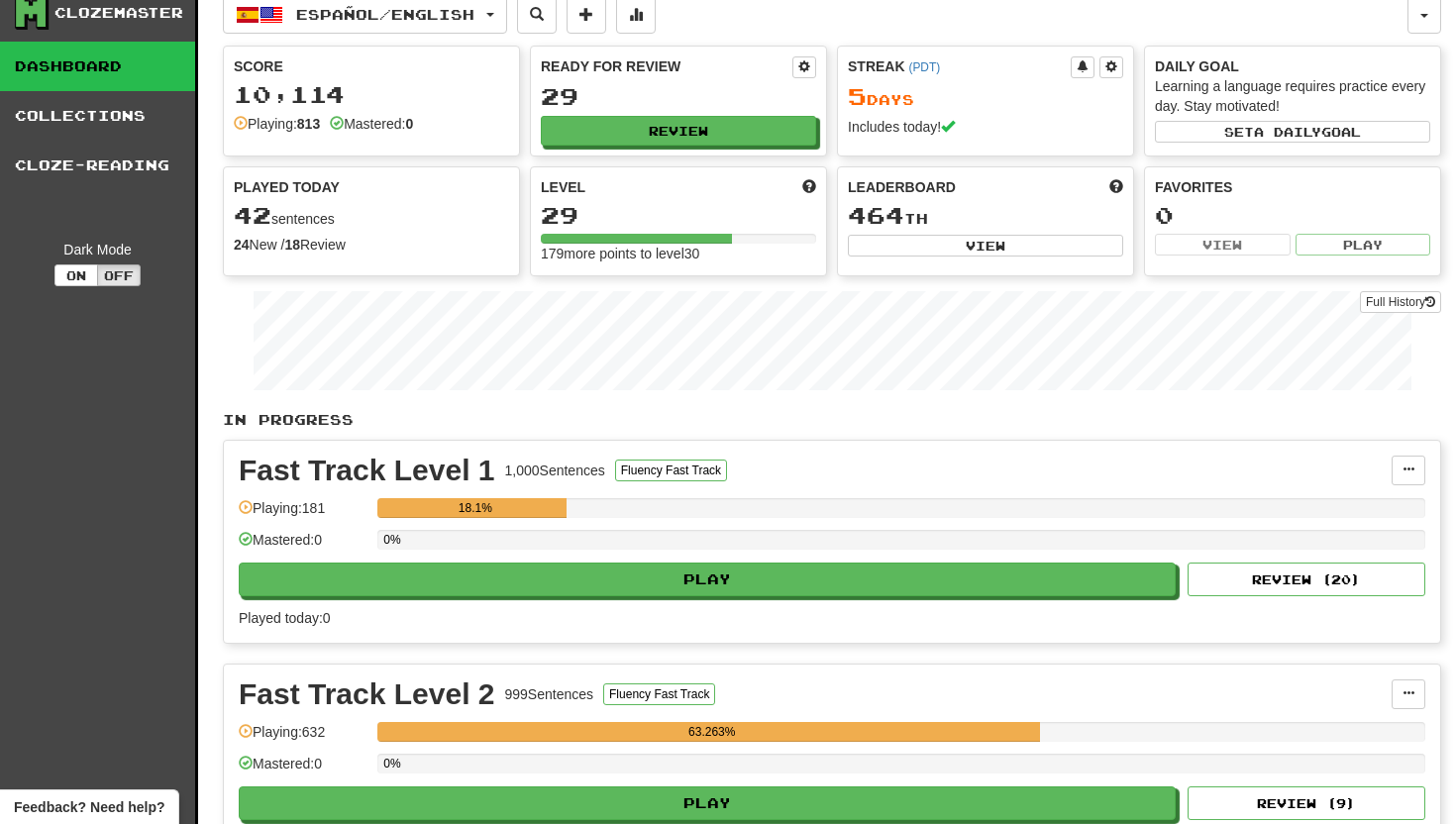 scroll, scrollTop: 0, scrollLeft: 0, axis: both 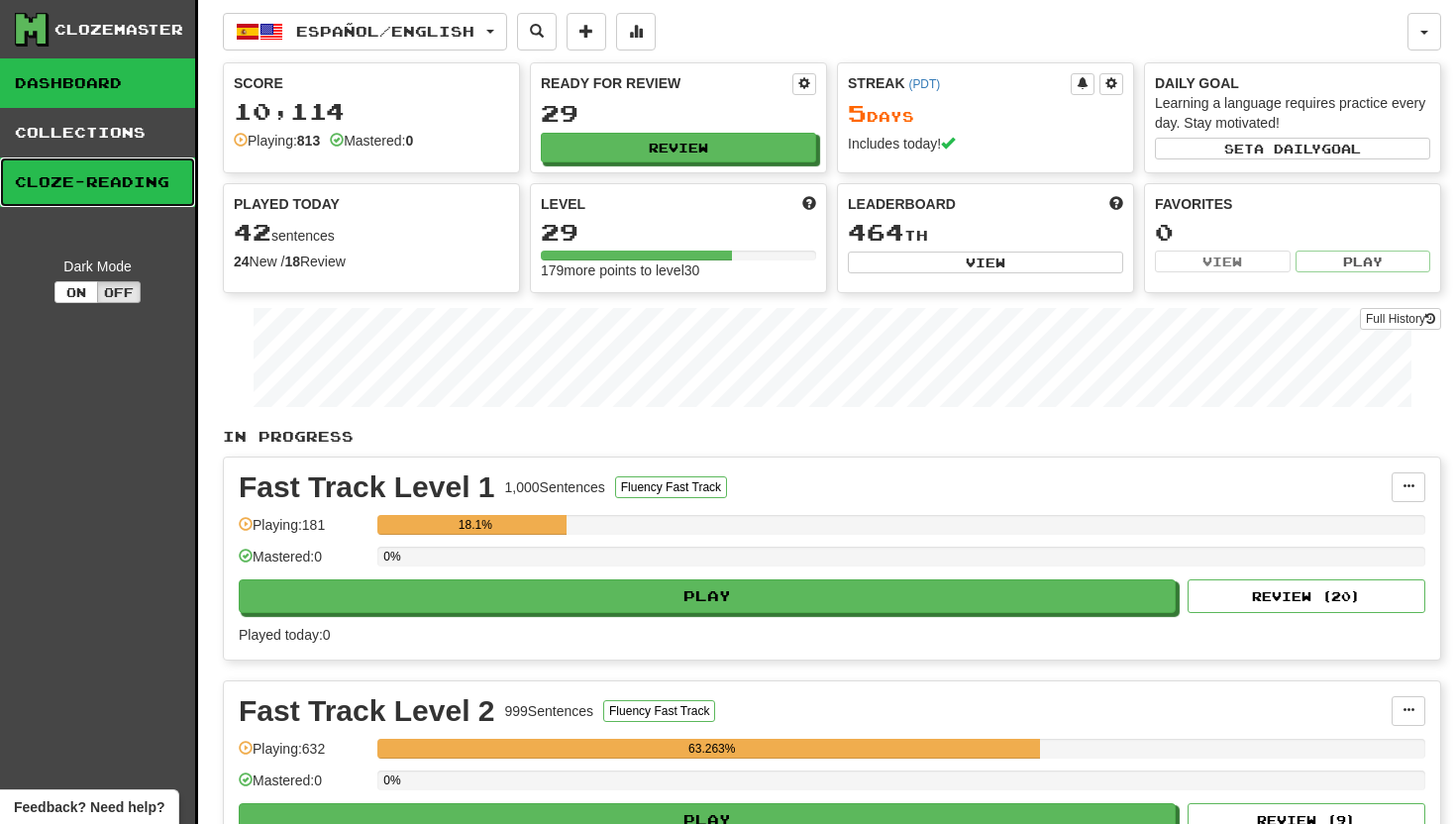 click on "Cloze-Reading" at bounding box center [97, 182] 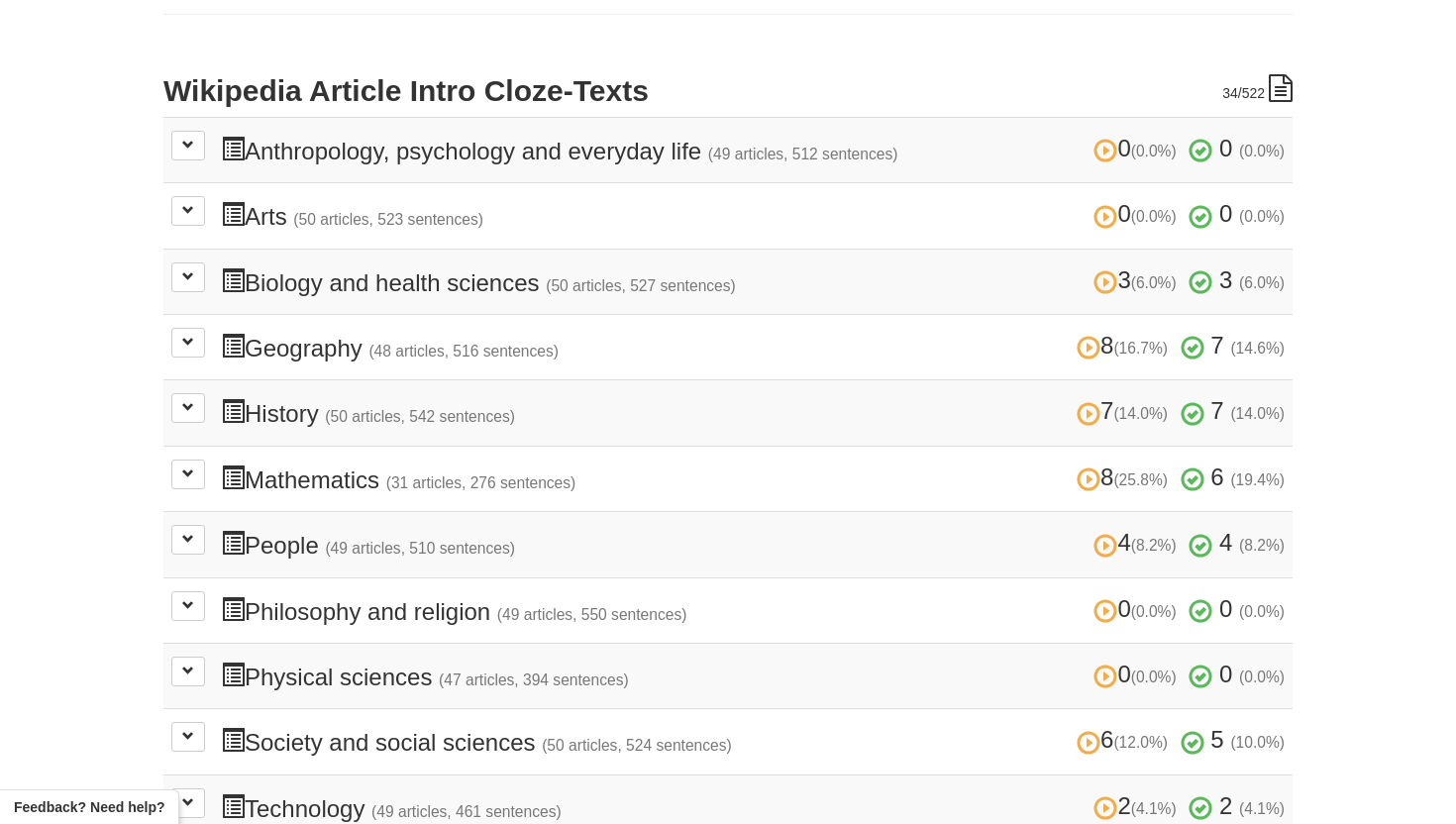 scroll, scrollTop: 364, scrollLeft: 0, axis: vertical 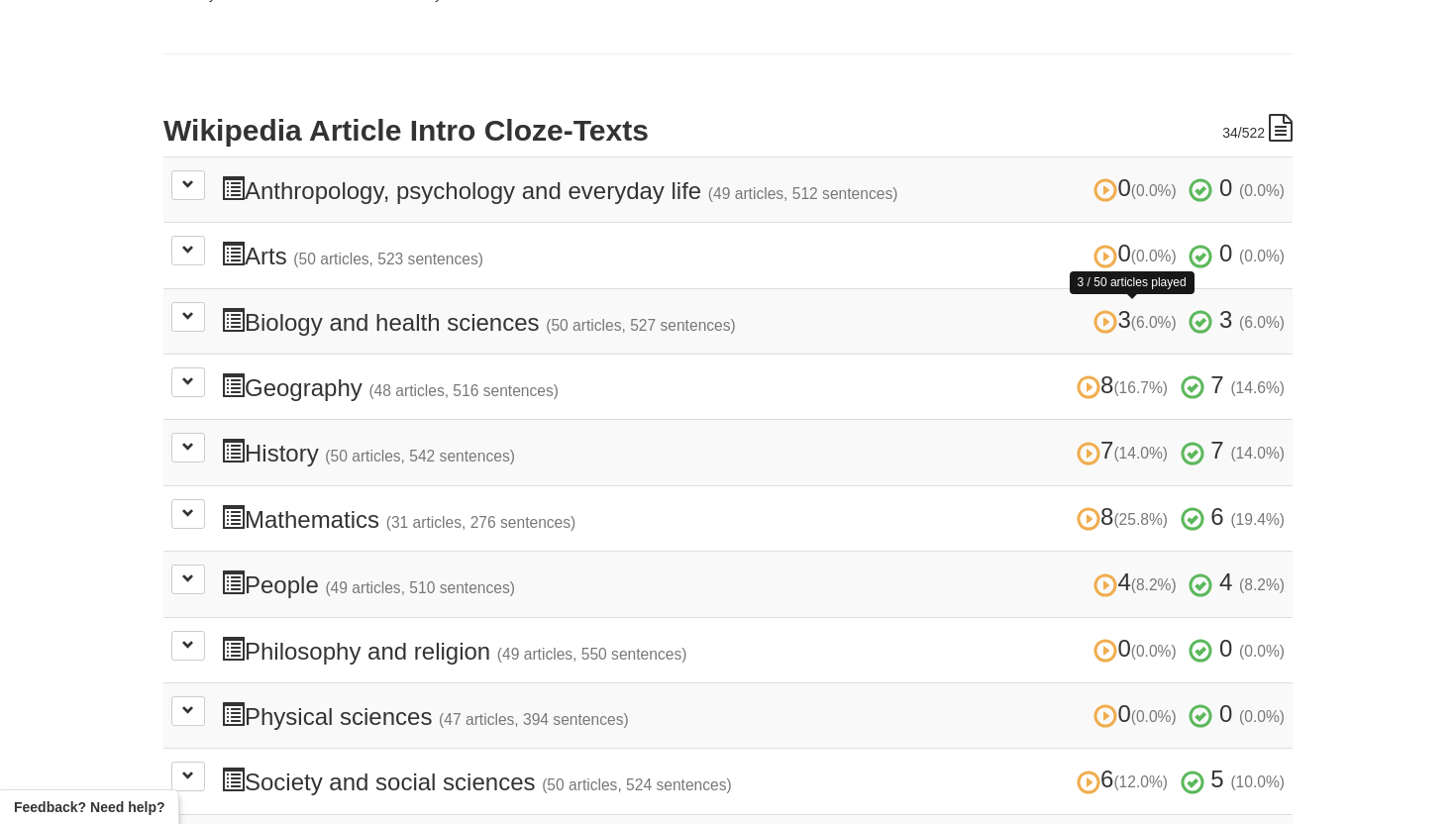 click at bounding box center [1105, 322] 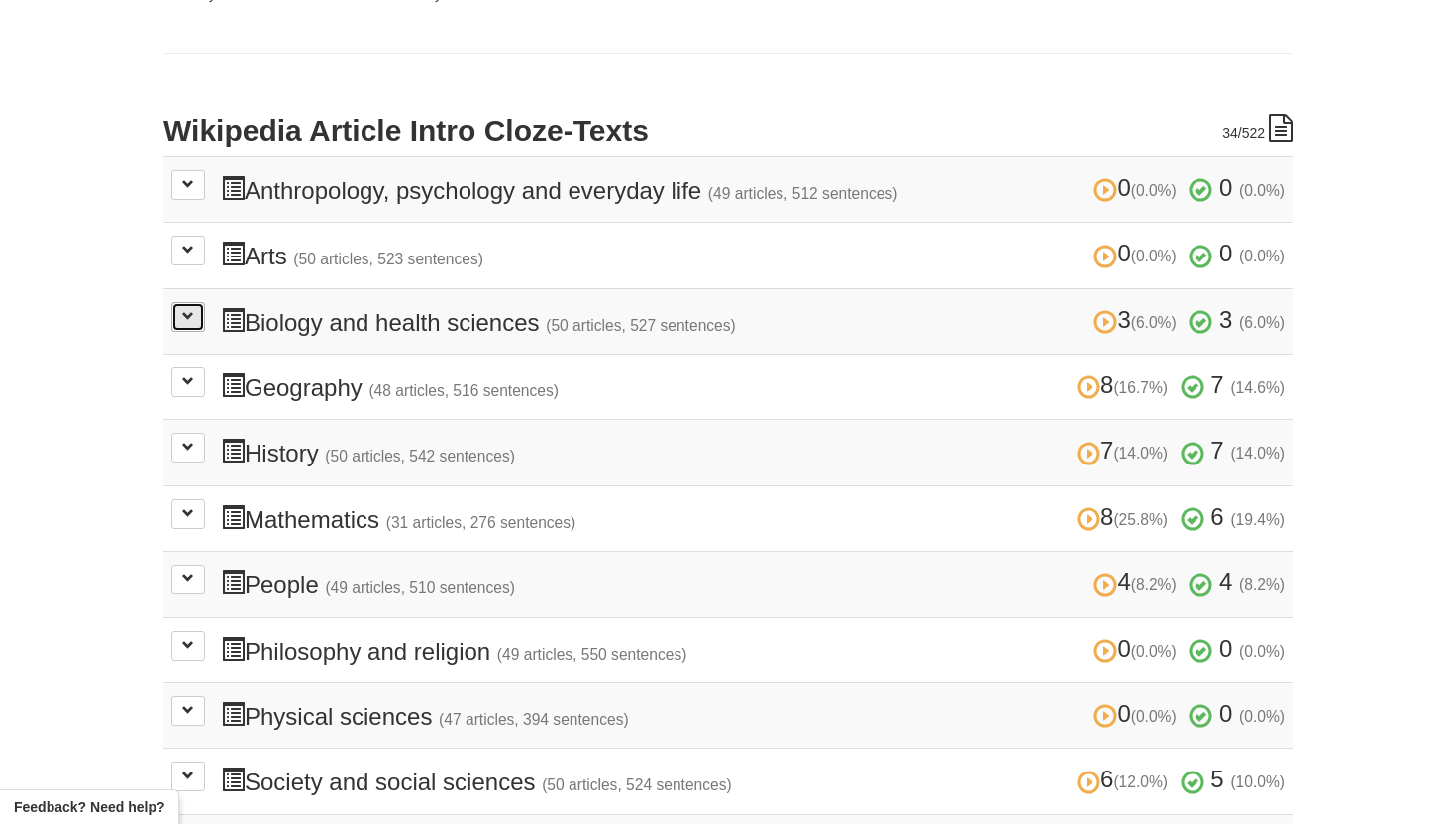 click at bounding box center (188, 317) 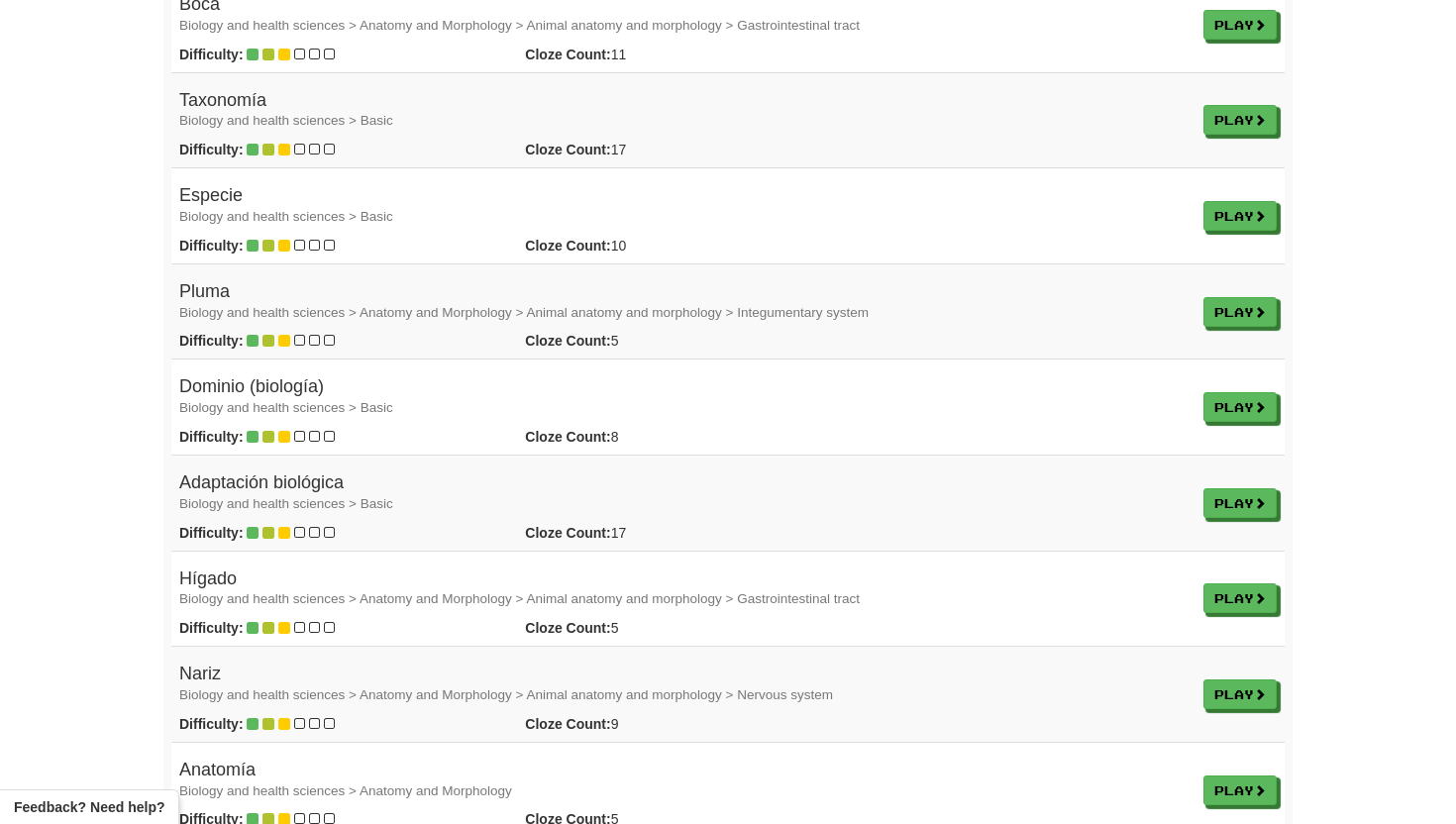 scroll, scrollTop: 2367, scrollLeft: 0, axis: vertical 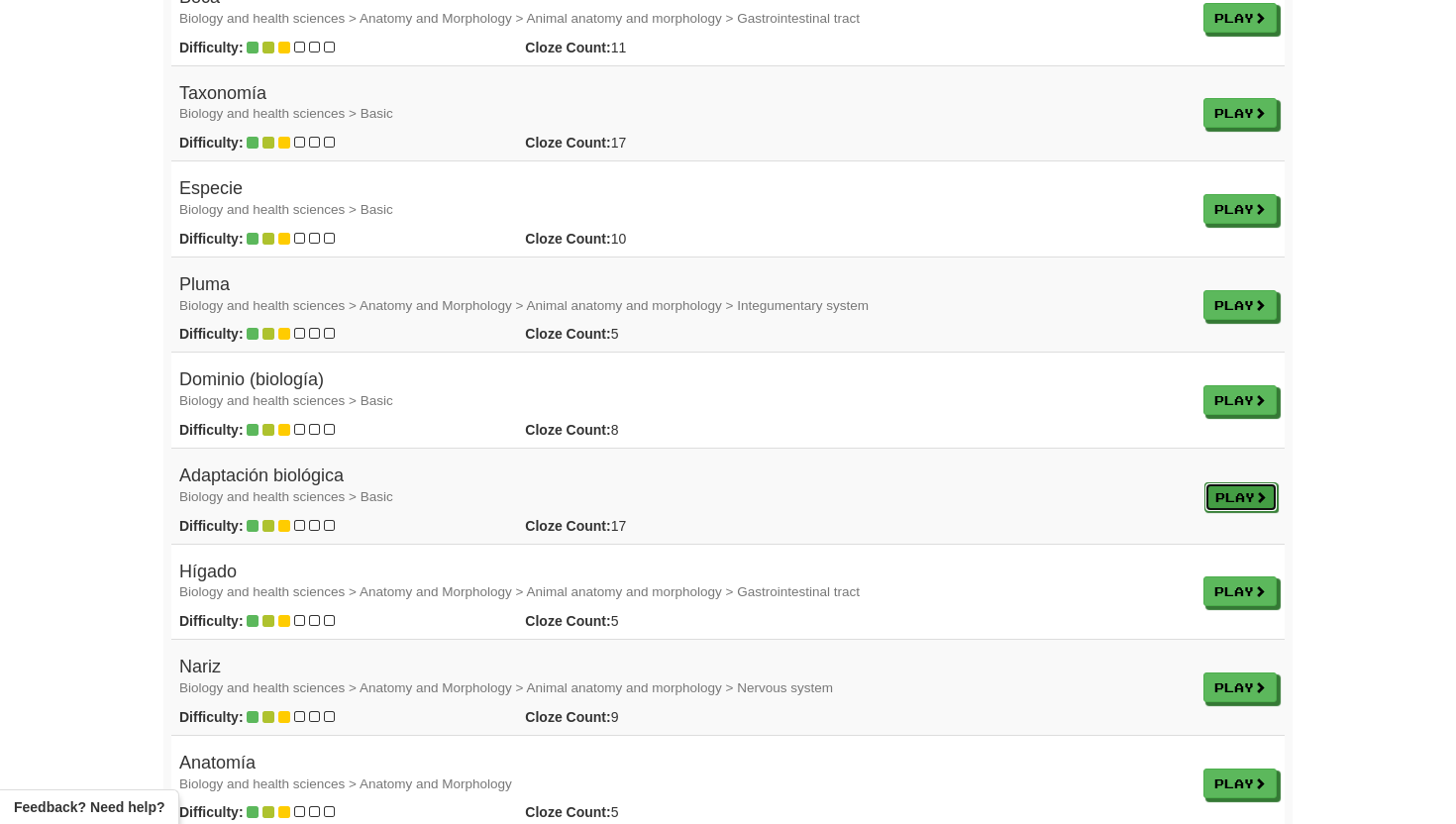 click on "Play" at bounding box center [1241, 497] 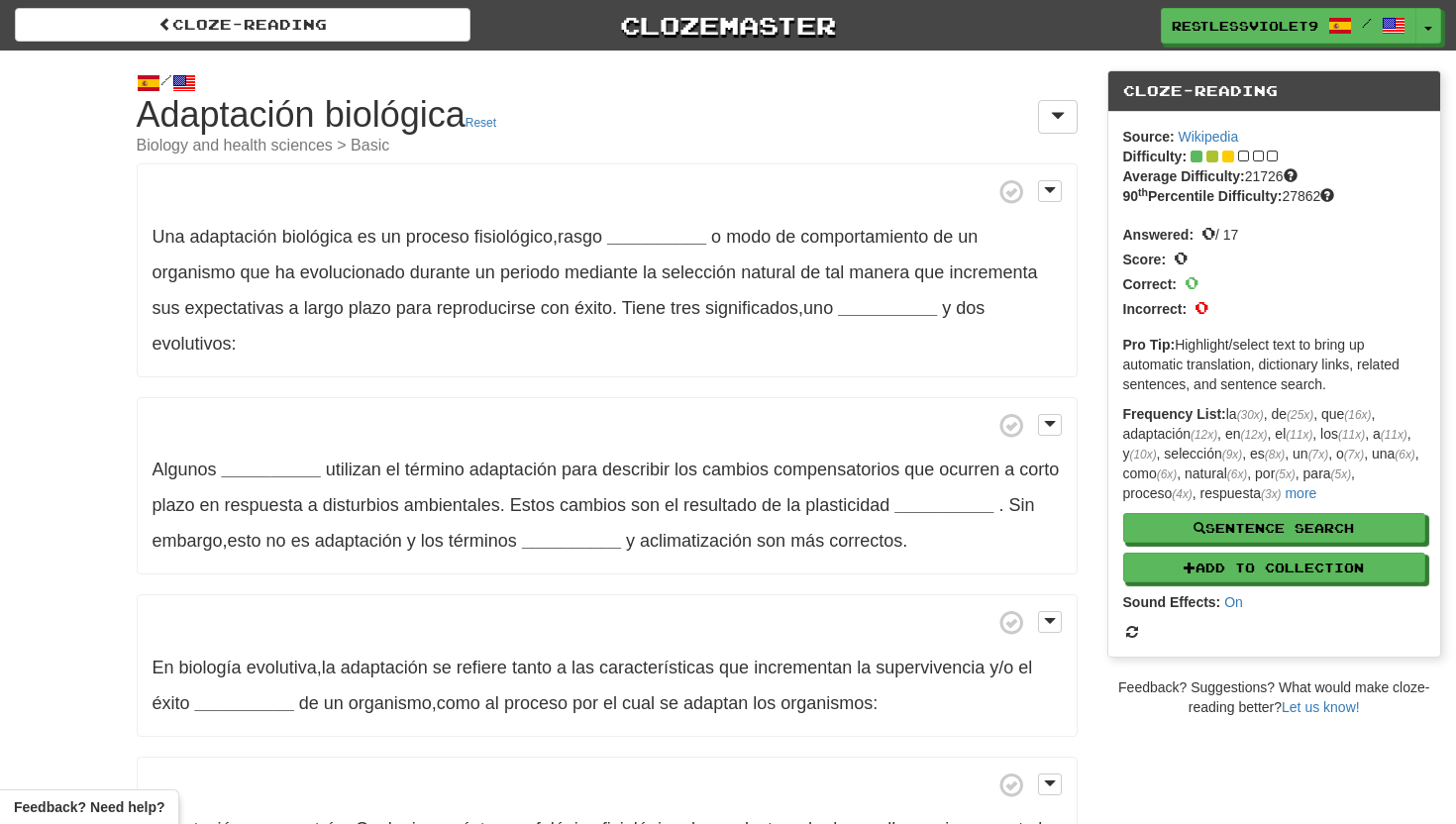 scroll, scrollTop: 0, scrollLeft: 0, axis: both 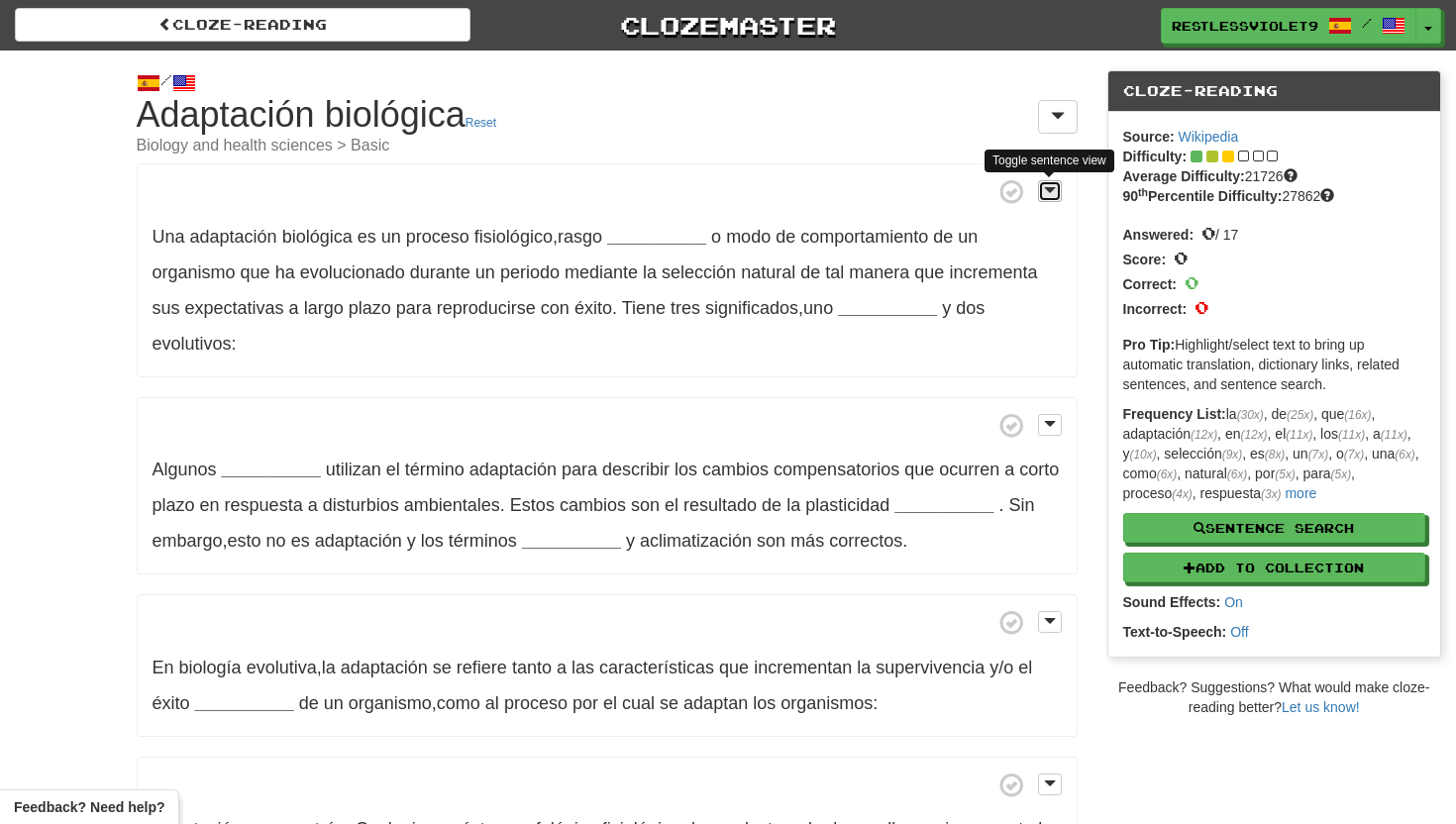 click at bounding box center [1050, 191] 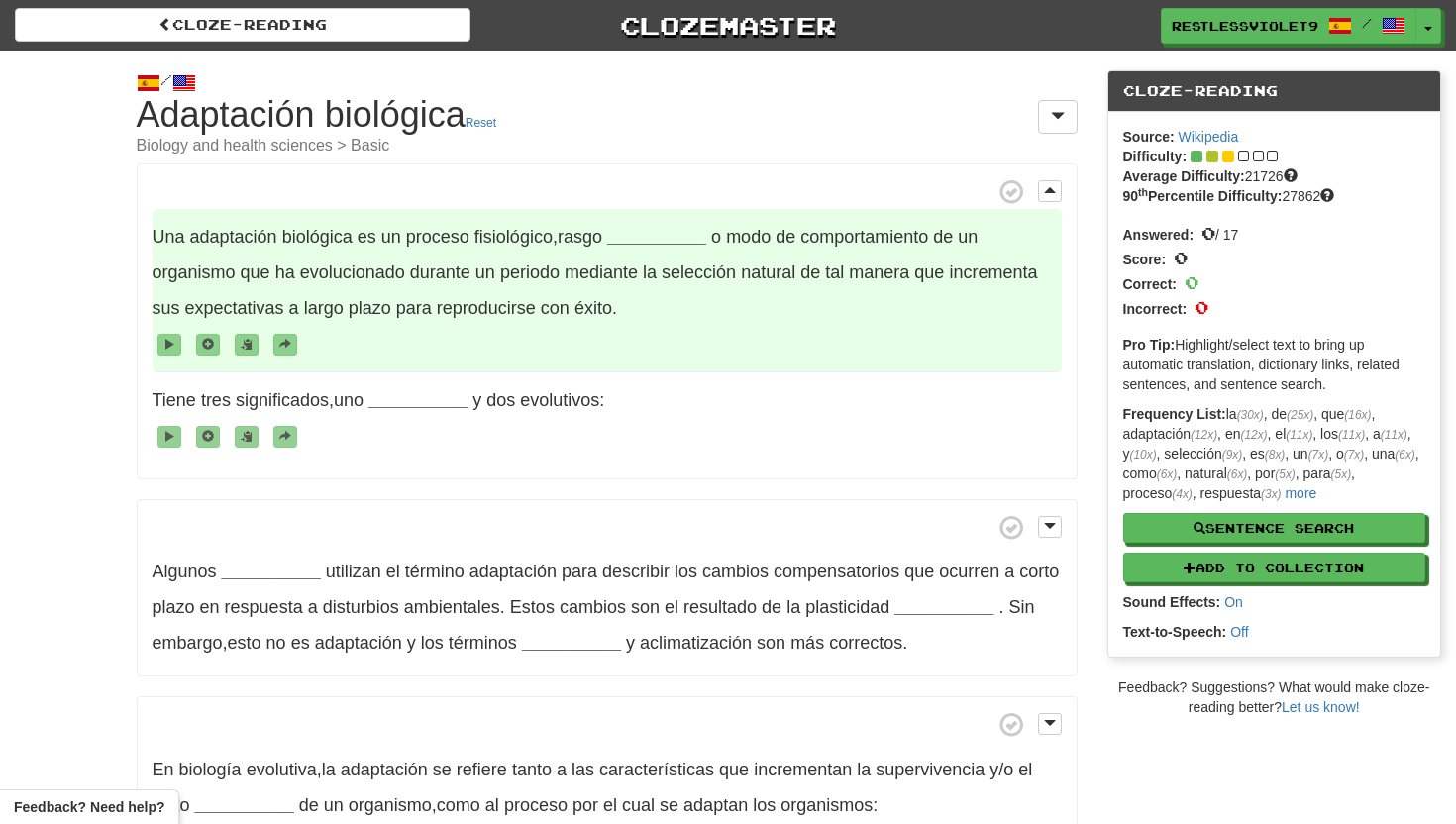 click on "__________" at bounding box center [657, 237] 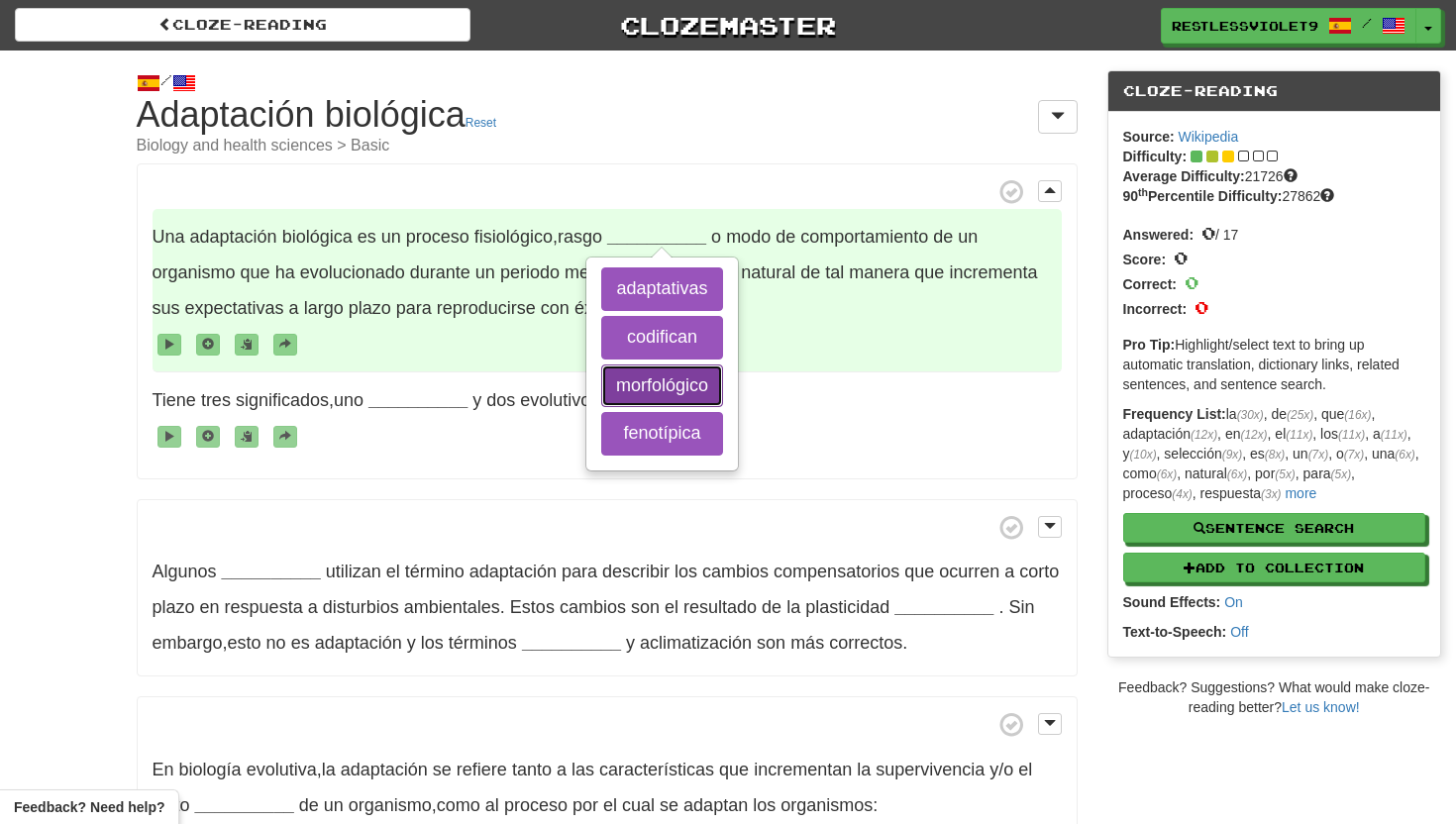 click on "morfológico" at bounding box center [662, 386] 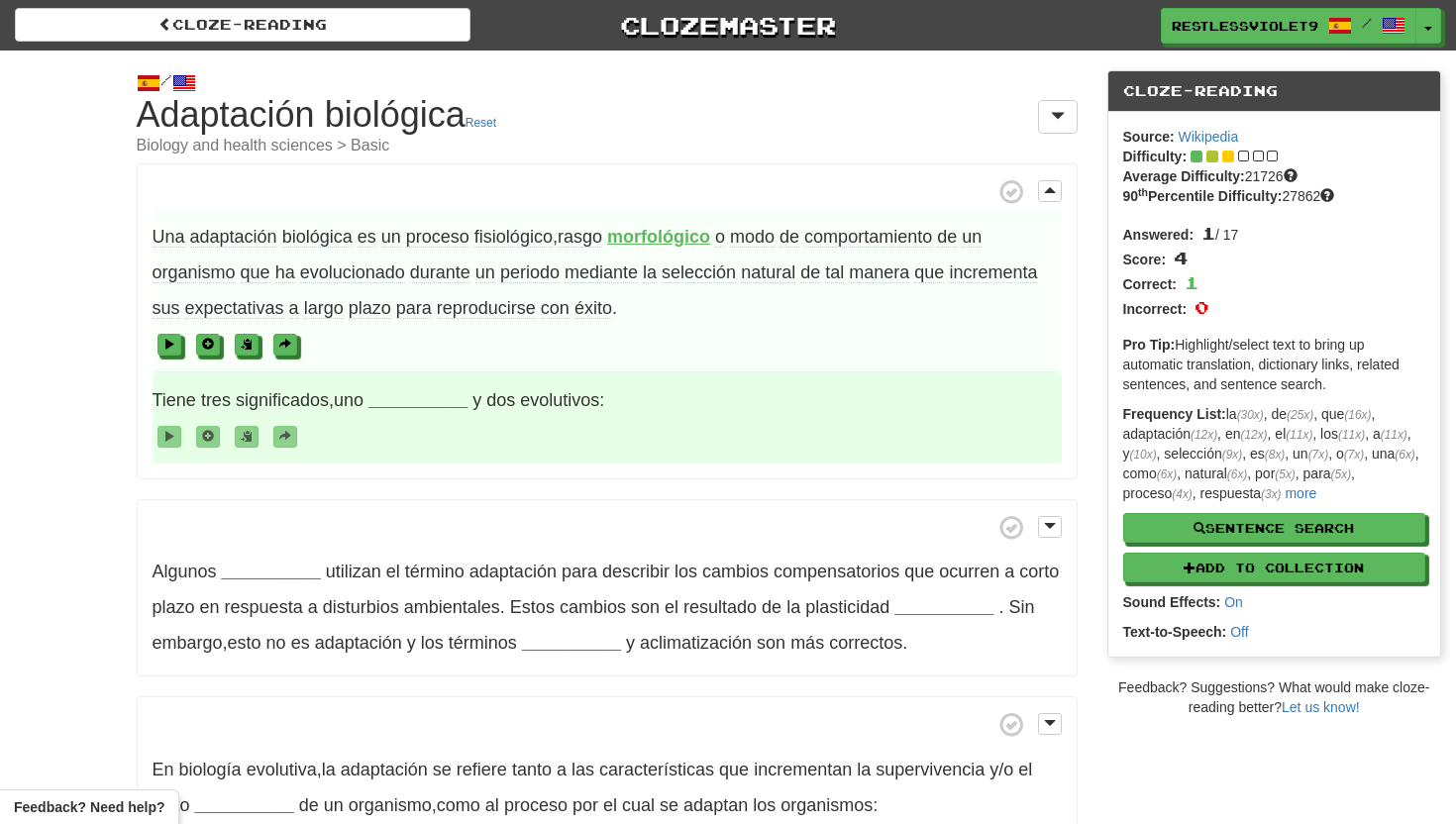 click on "__________" at bounding box center [418, 400] 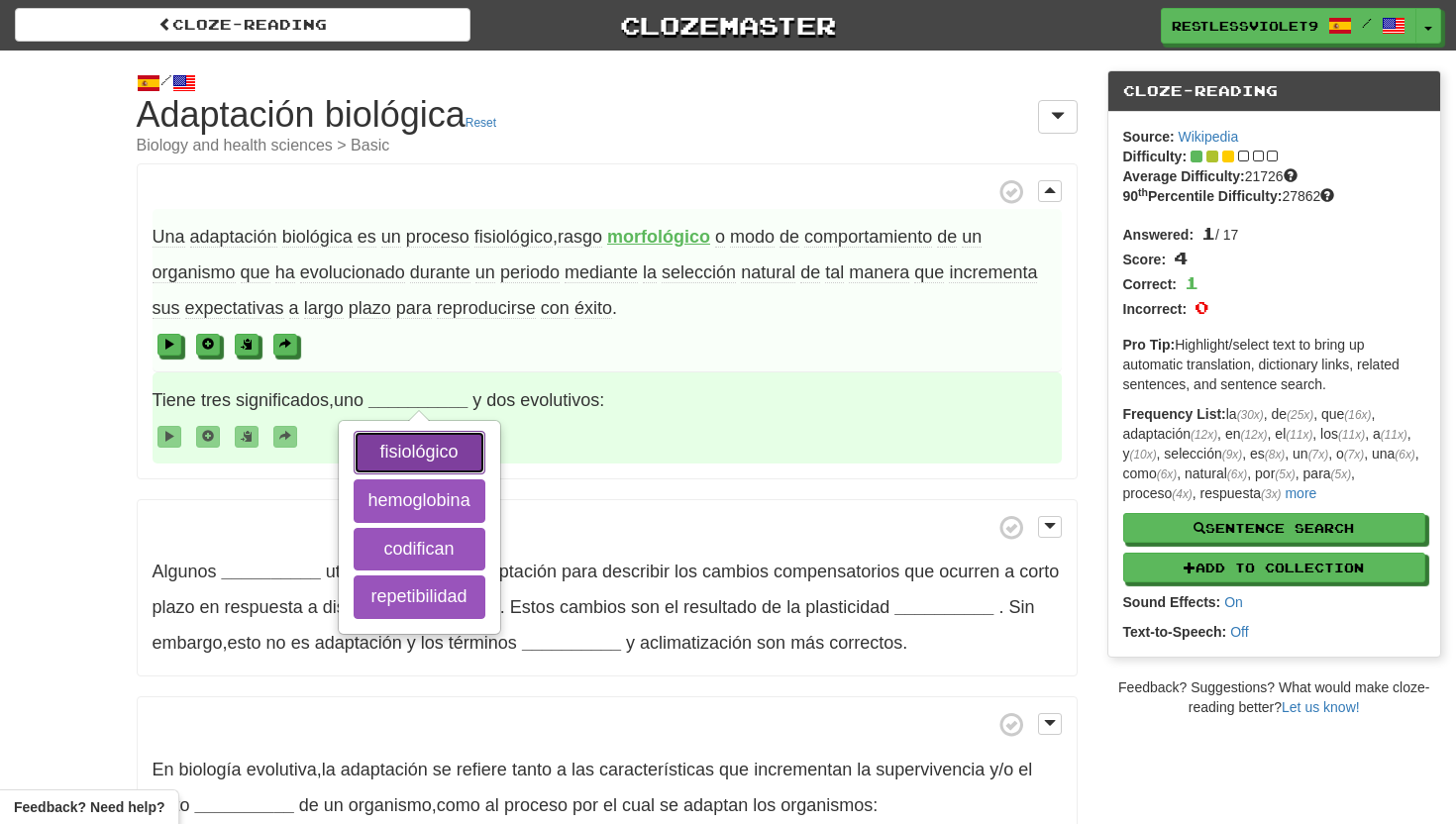 click on "fisiológico" at bounding box center [419, 453] 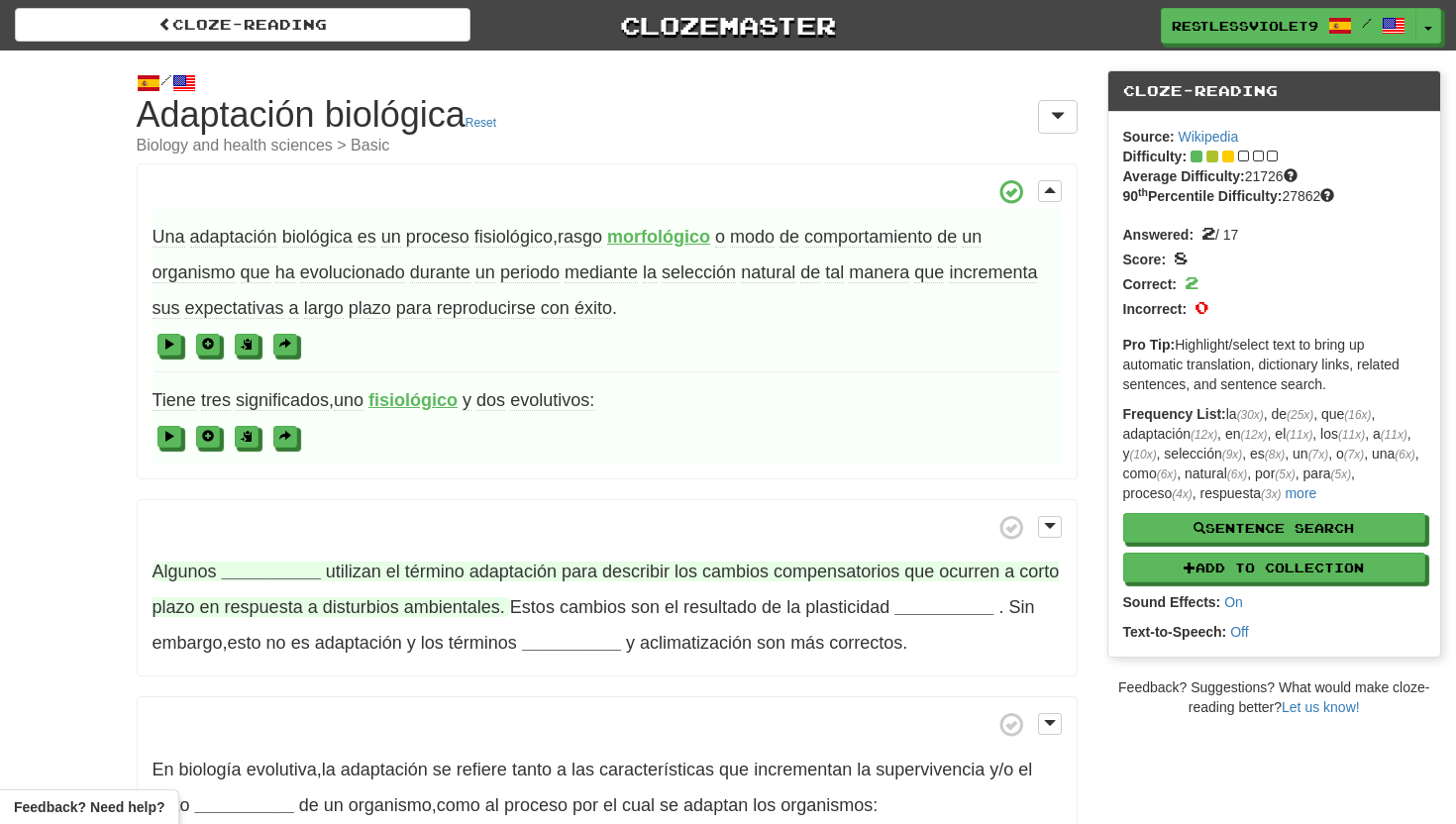 click on "__________" at bounding box center (271, 571) 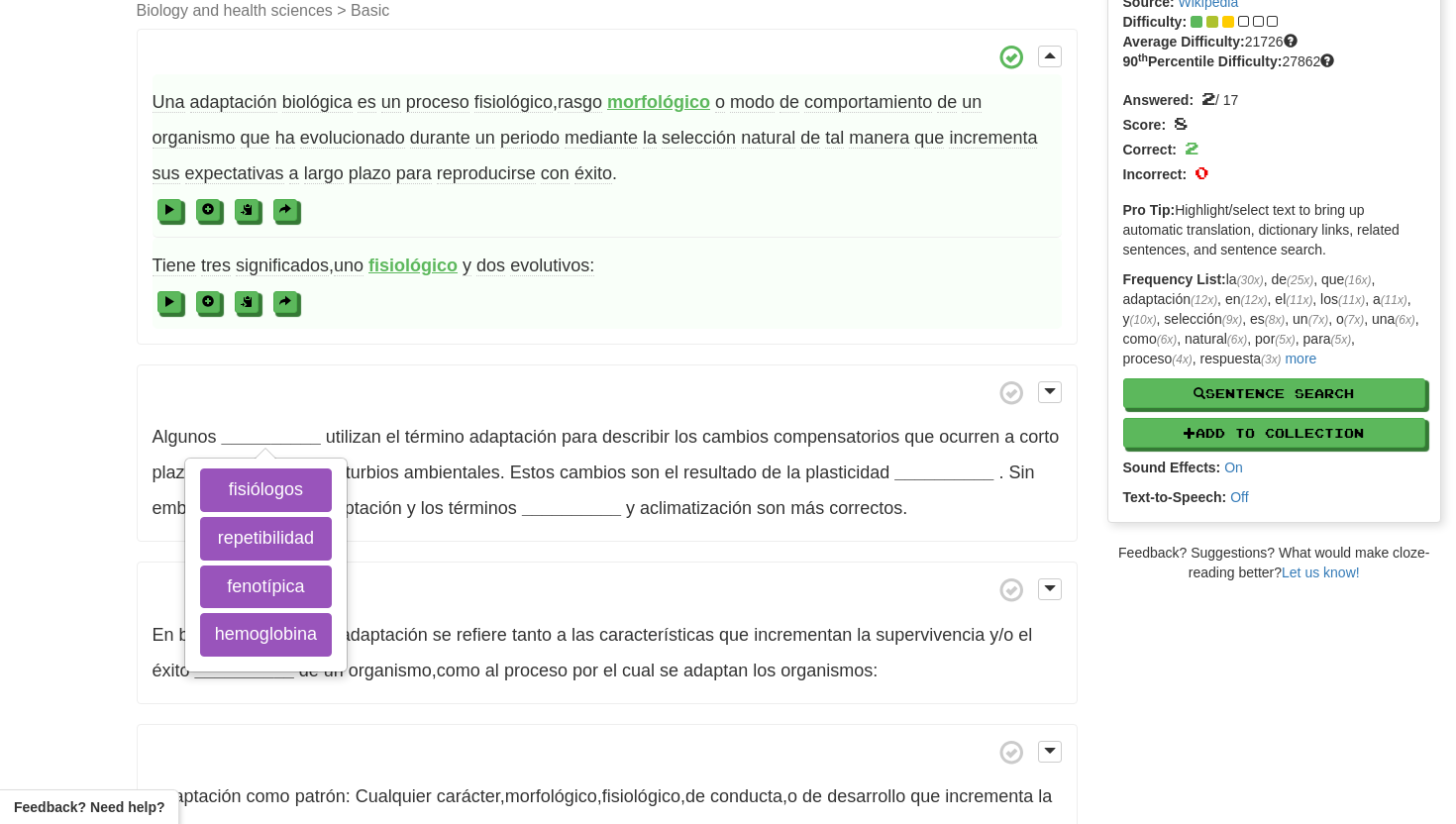 scroll, scrollTop: 137, scrollLeft: 0, axis: vertical 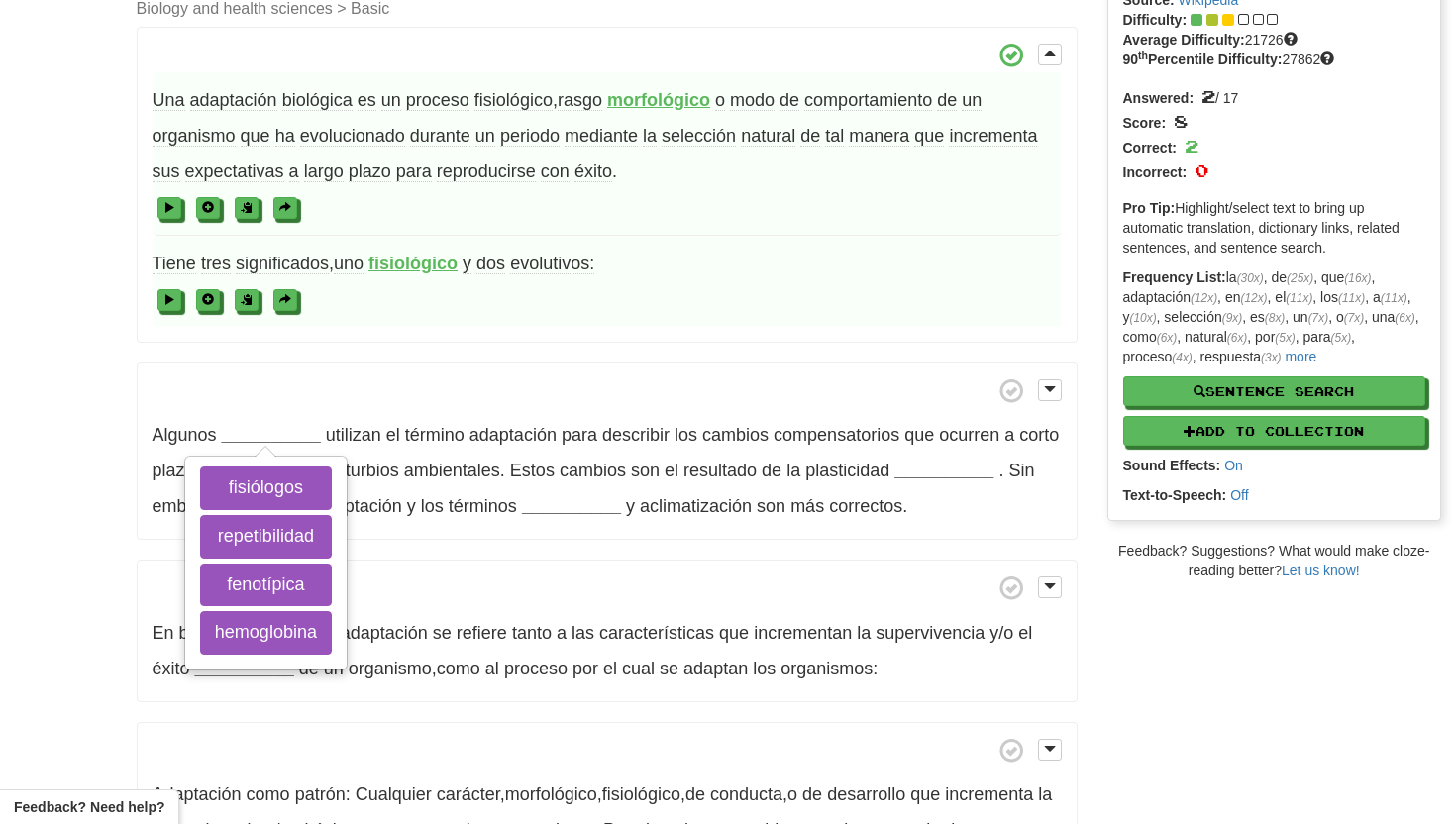 click on "En   biología   evolutiva ,  la   adaptación   se   refiere   tanto   a   las   características   que   incrementan   la   supervivencia   y/o   el   éxito   [REPRODUCTIVE_SUCCESS]   de   un   organismo ,  como   al   proceso   por   el   cual   se   adaptan   los   organismos:​" at bounding box center (607, 631) 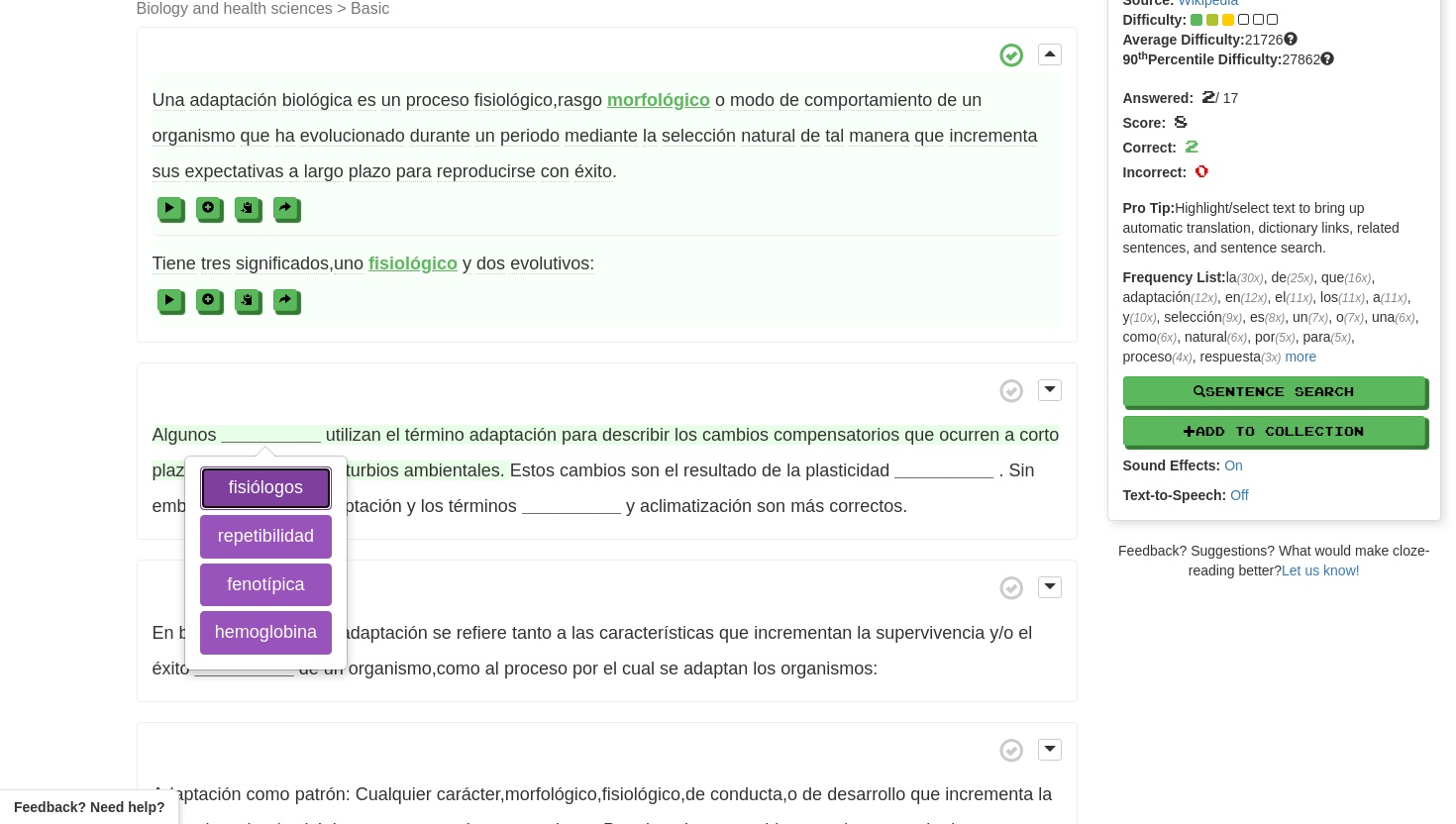 click on "fisiólogos" at bounding box center [265, 488] 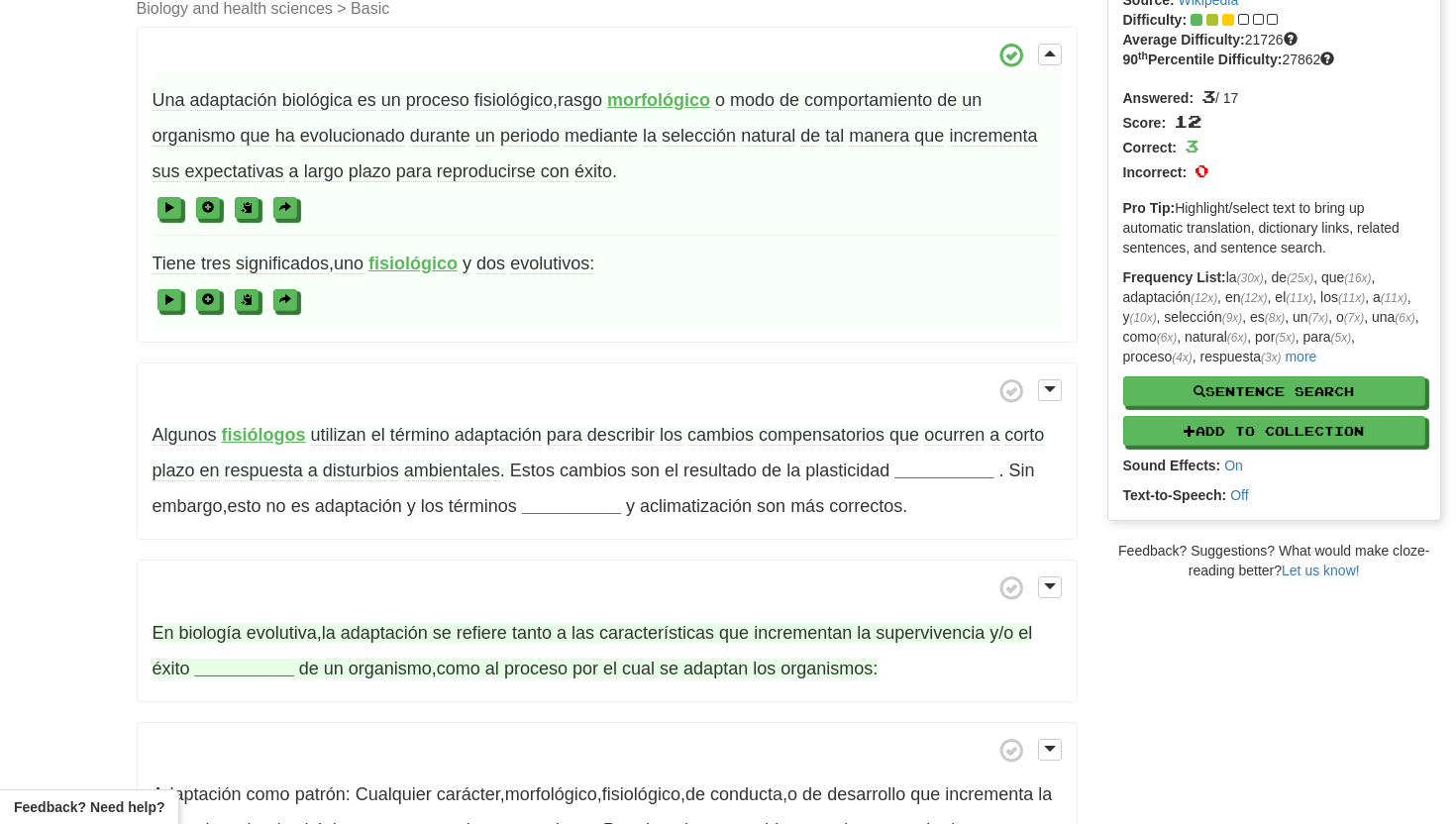 click on "__________" at bounding box center [245, 669] 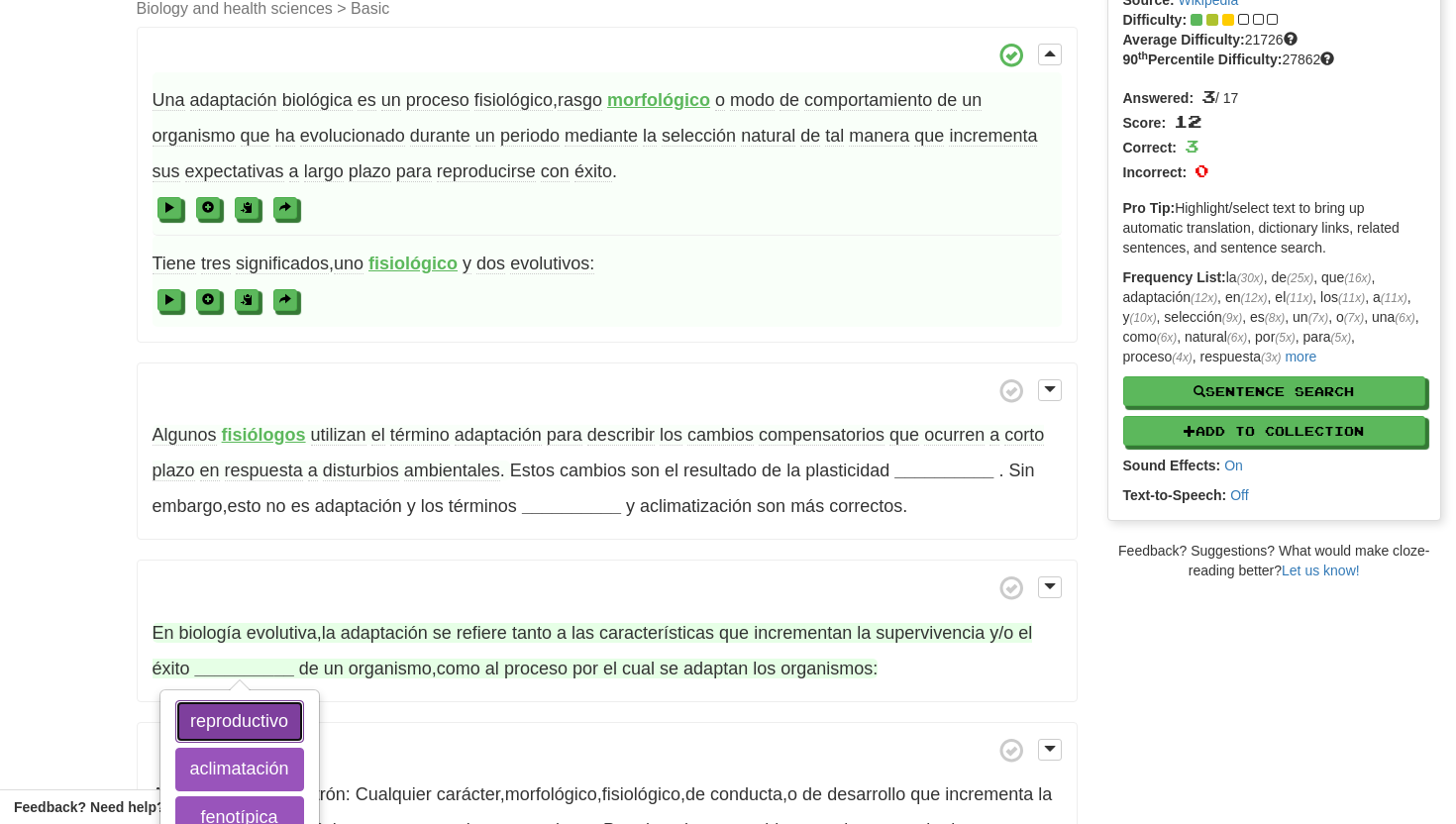 click on "reproductivo" at bounding box center (240, 722) 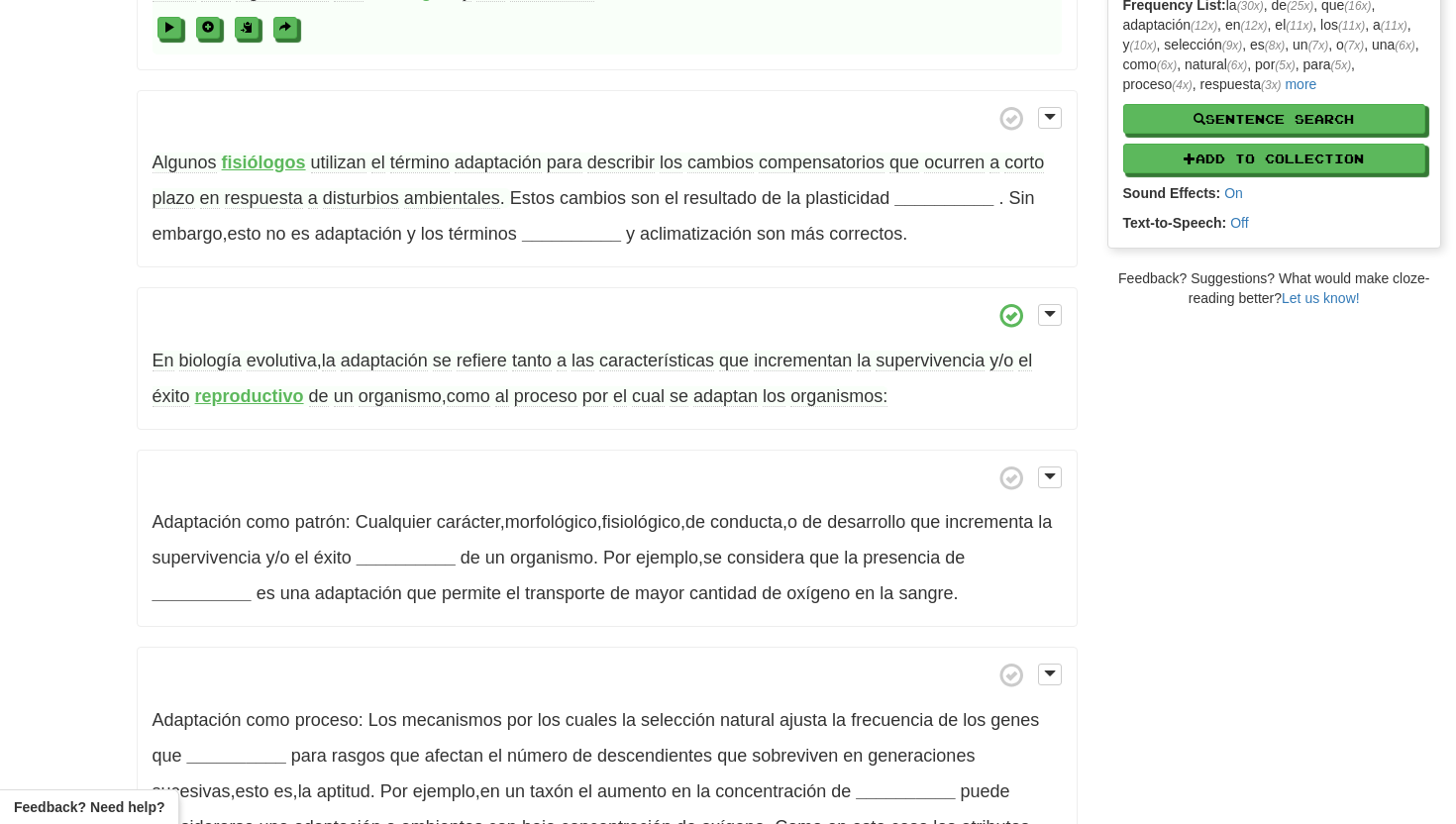 scroll, scrollTop: 438, scrollLeft: 0, axis: vertical 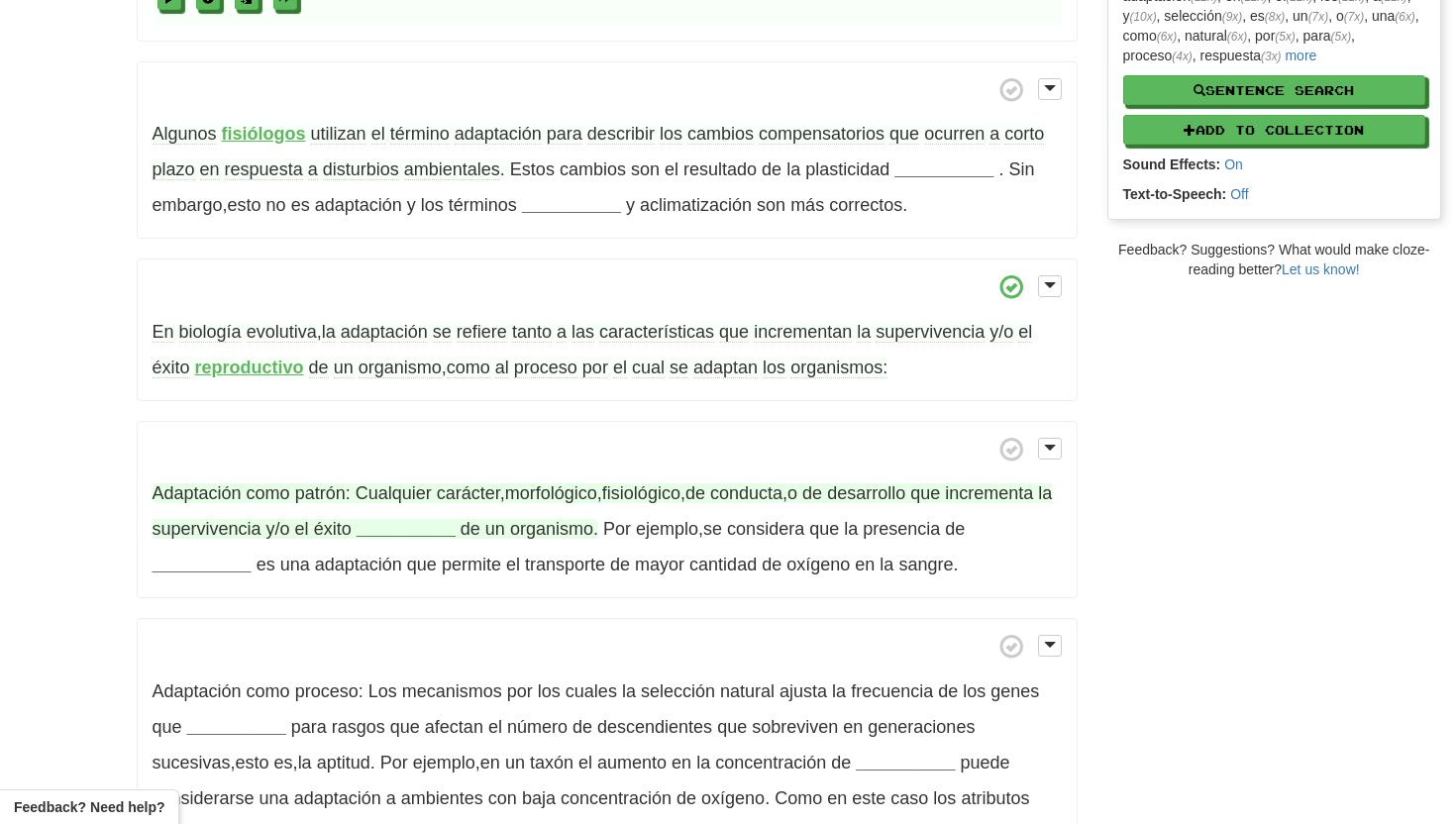 click on "__________" at bounding box center (406, 529) 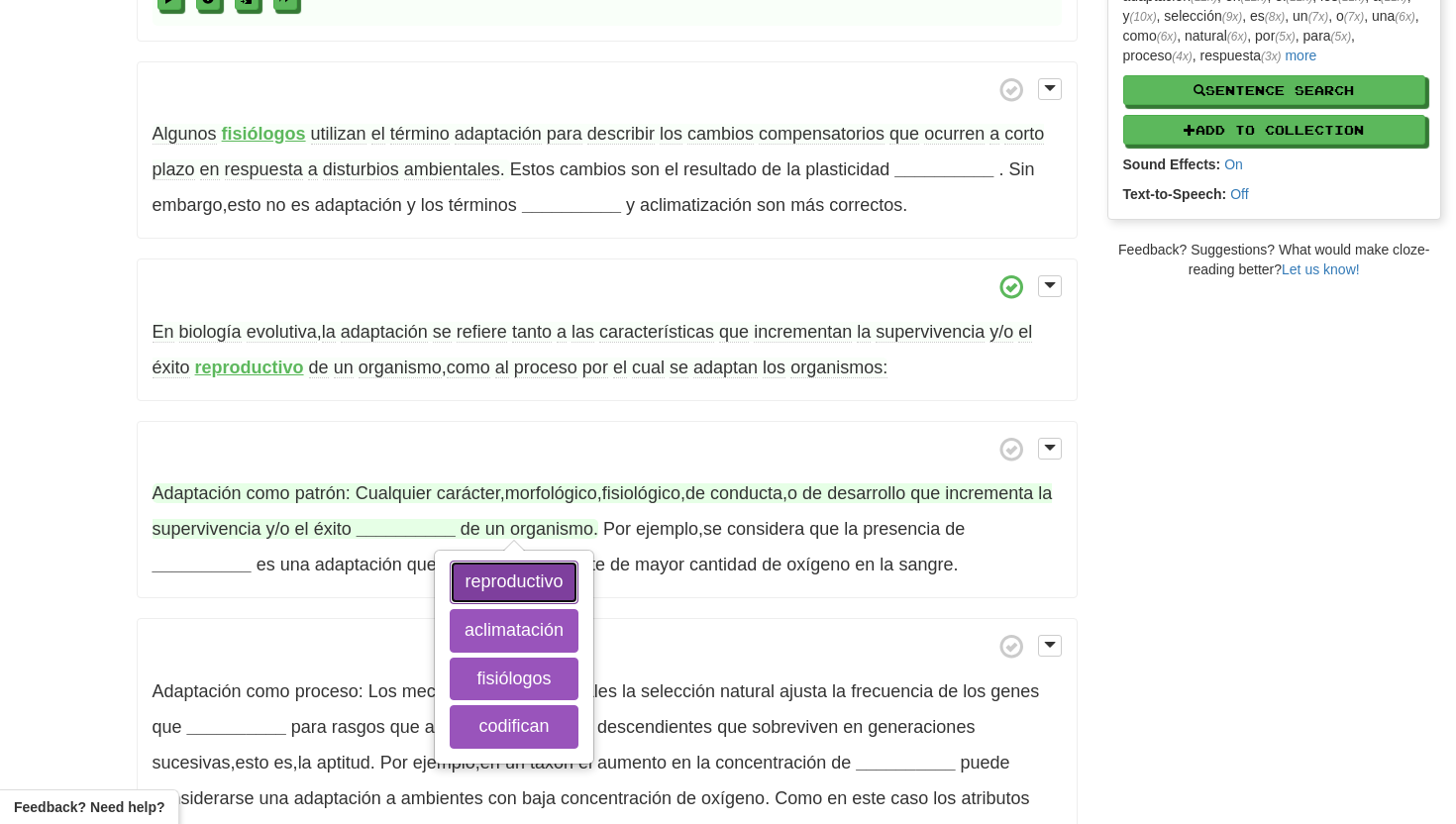 click on "reproductivo" at bounding box center [514, 582] 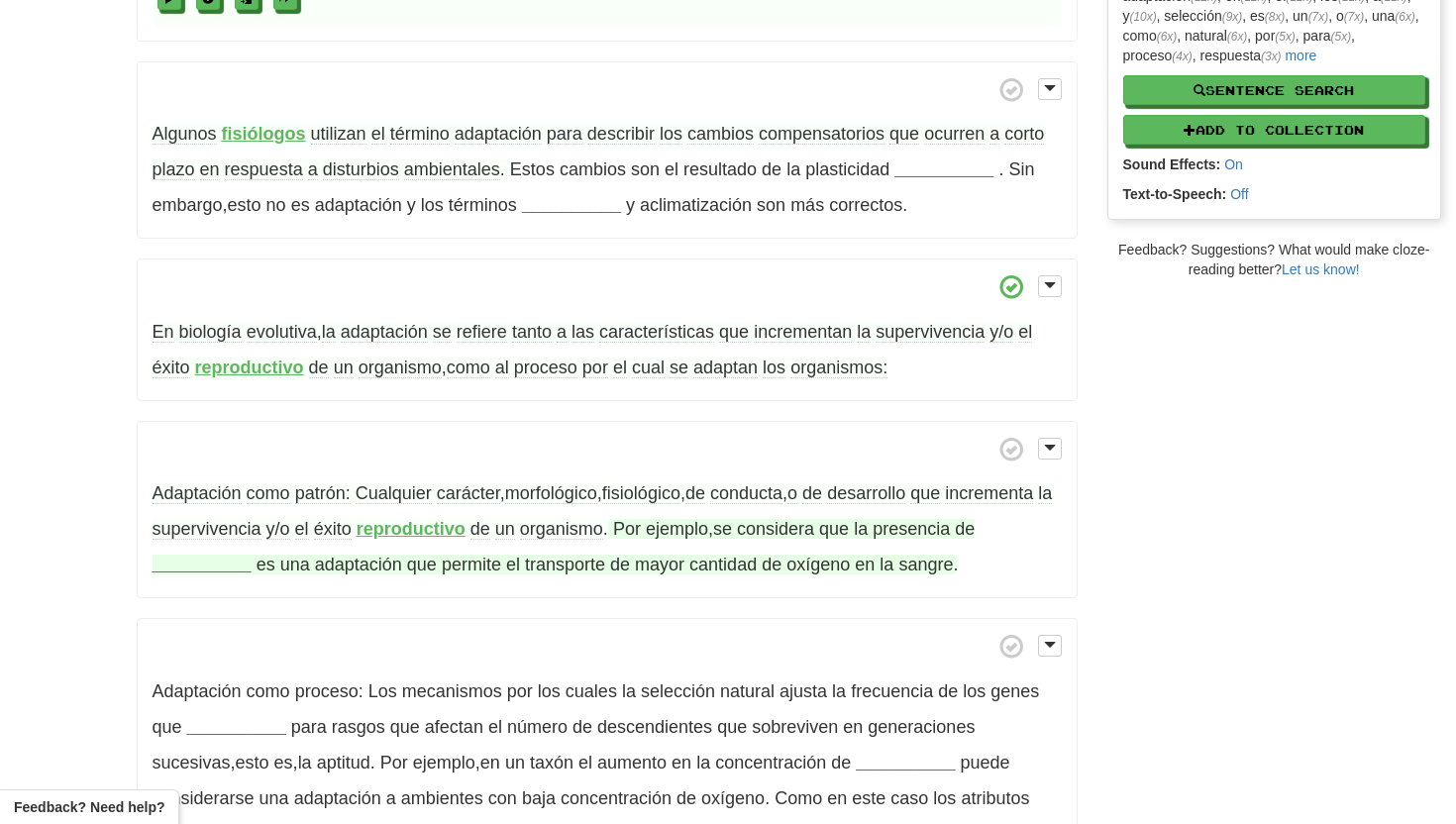 click on "__________" at bounding box center [202, 565] 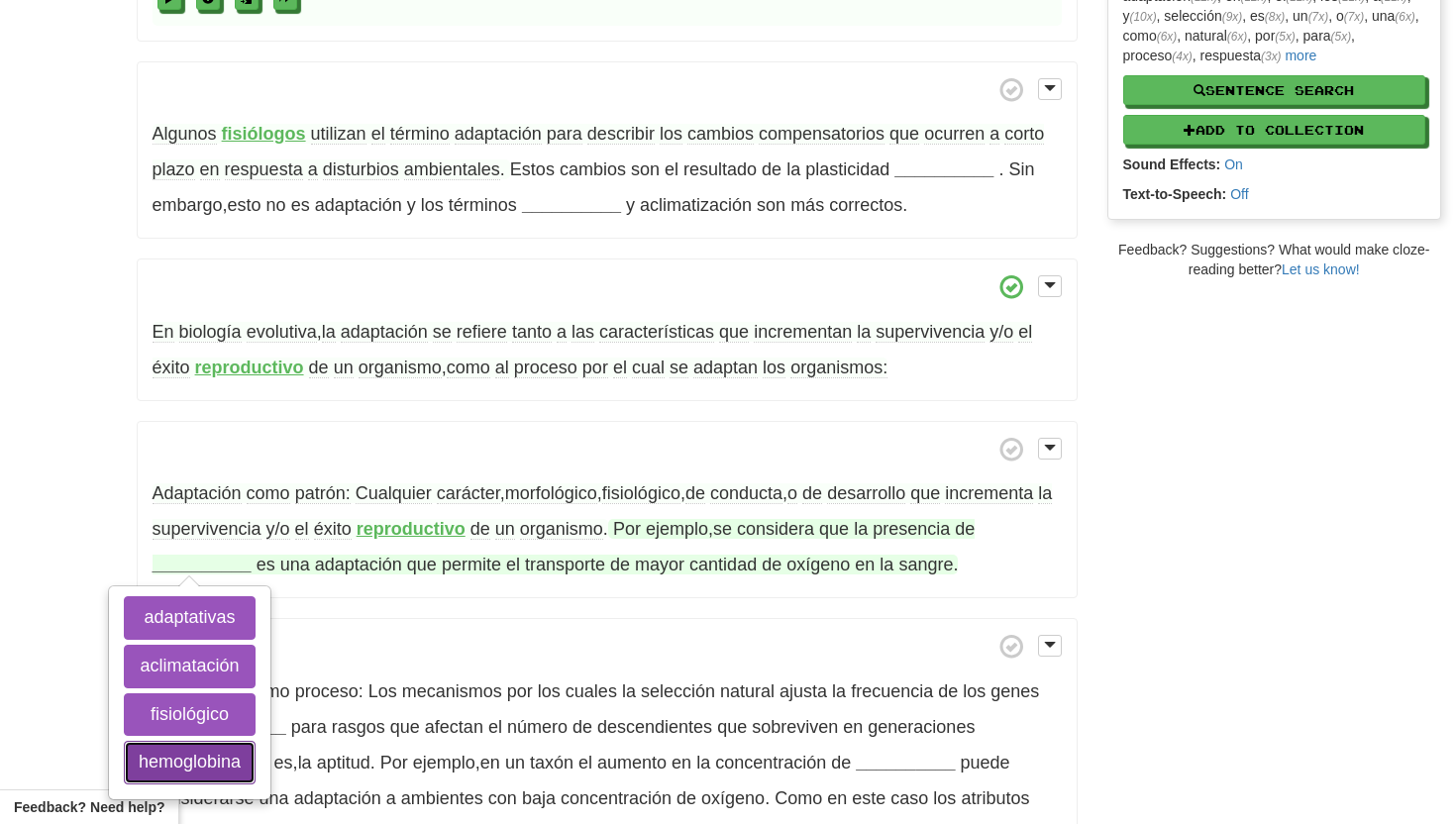 click on "hemoglobina" at bounding box center (189, 763) 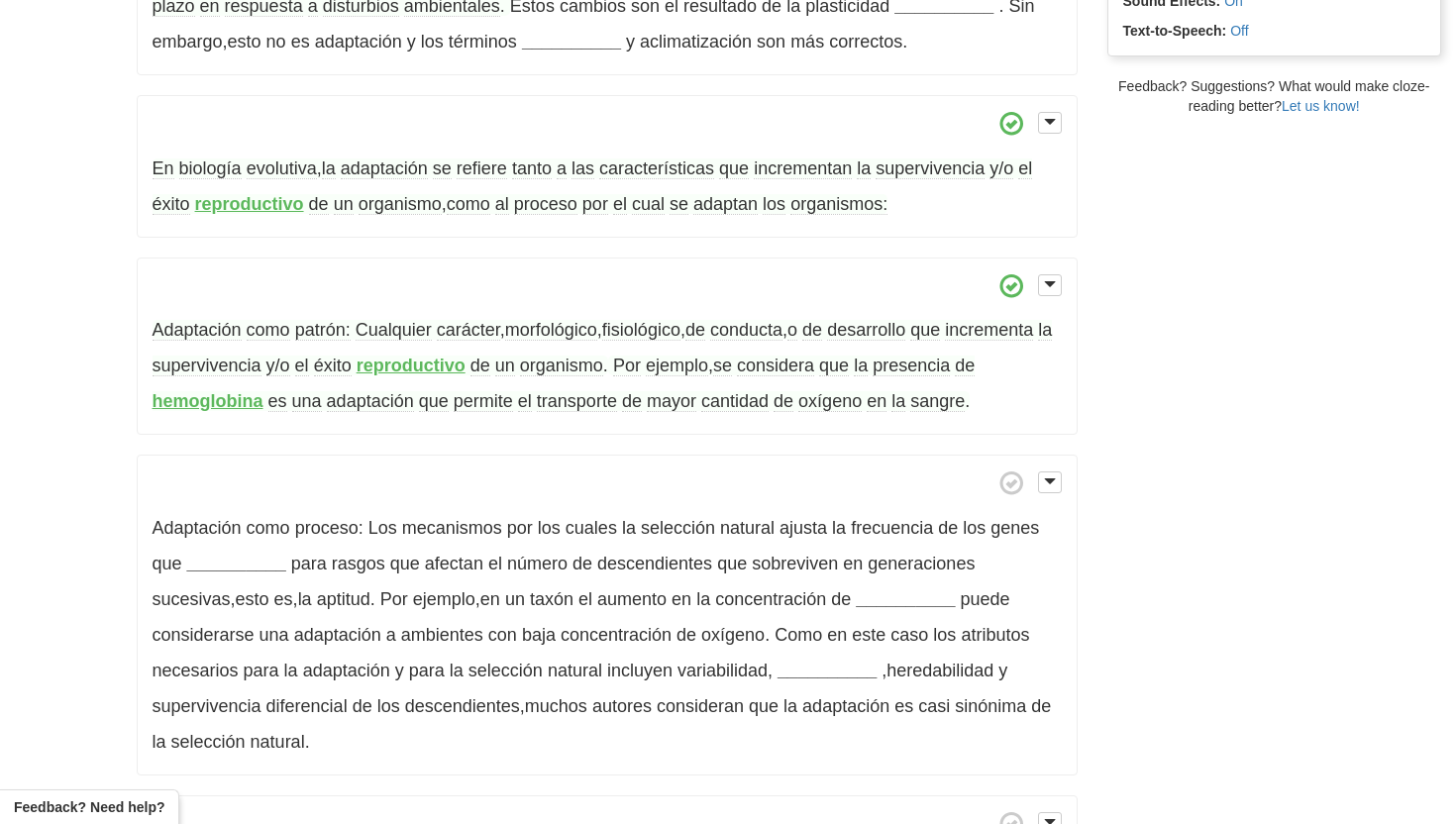 scroll, scrollTop: 611, scrollLeft: 0, axis: vertical 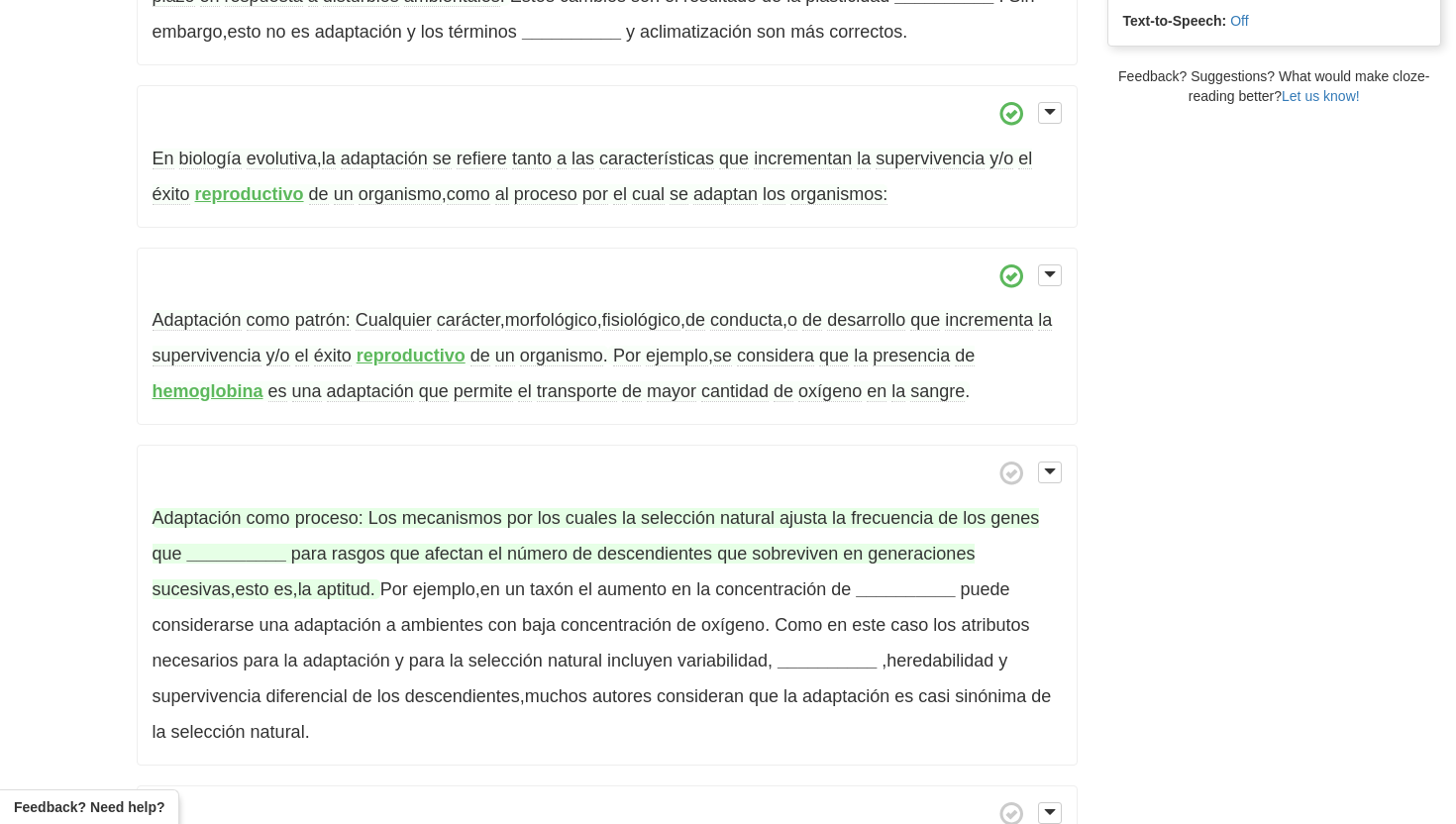 click on "__________" at bounding box center (237, 554) 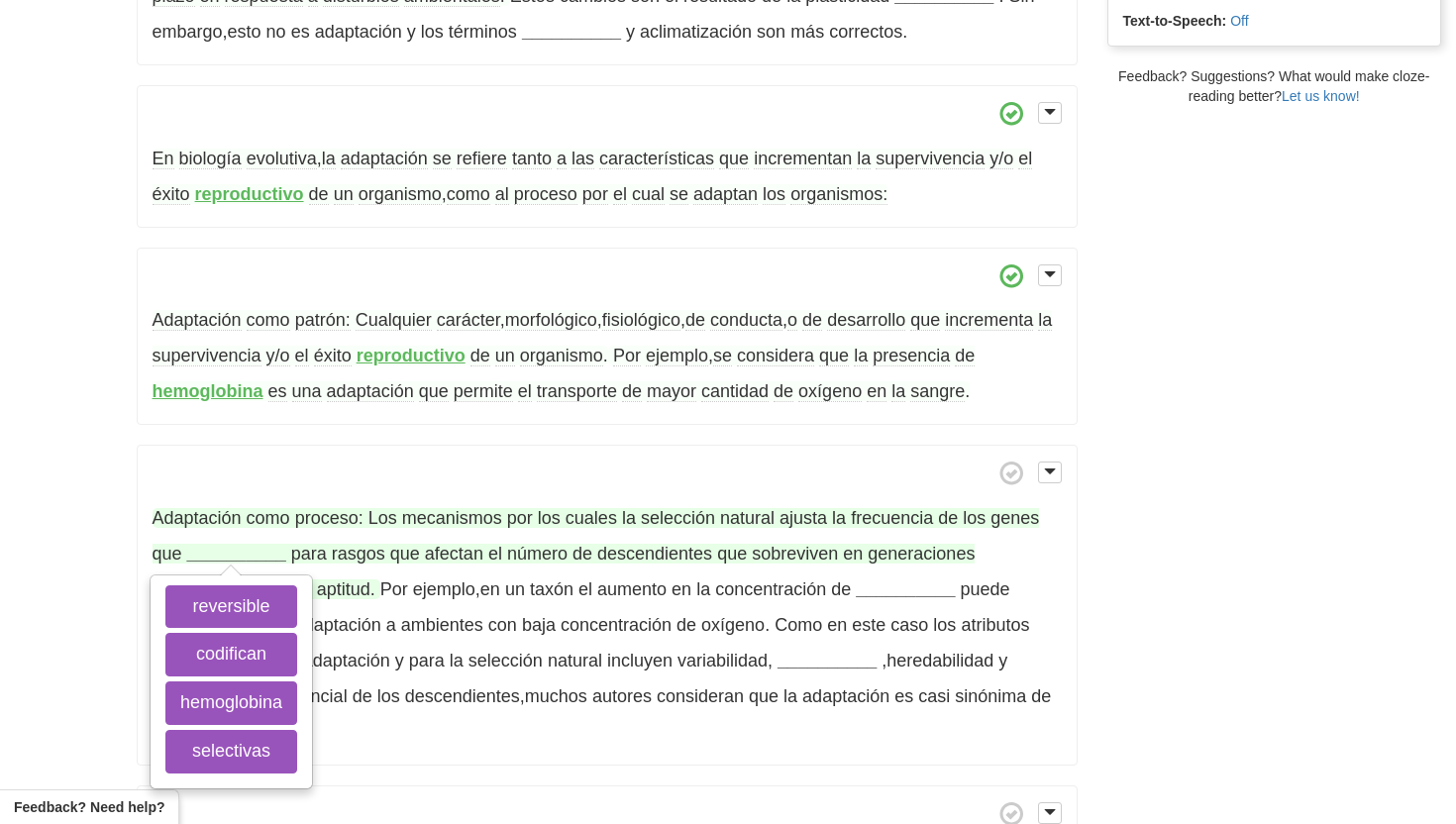 click on "rasgos" at bounding box center (359, 554) 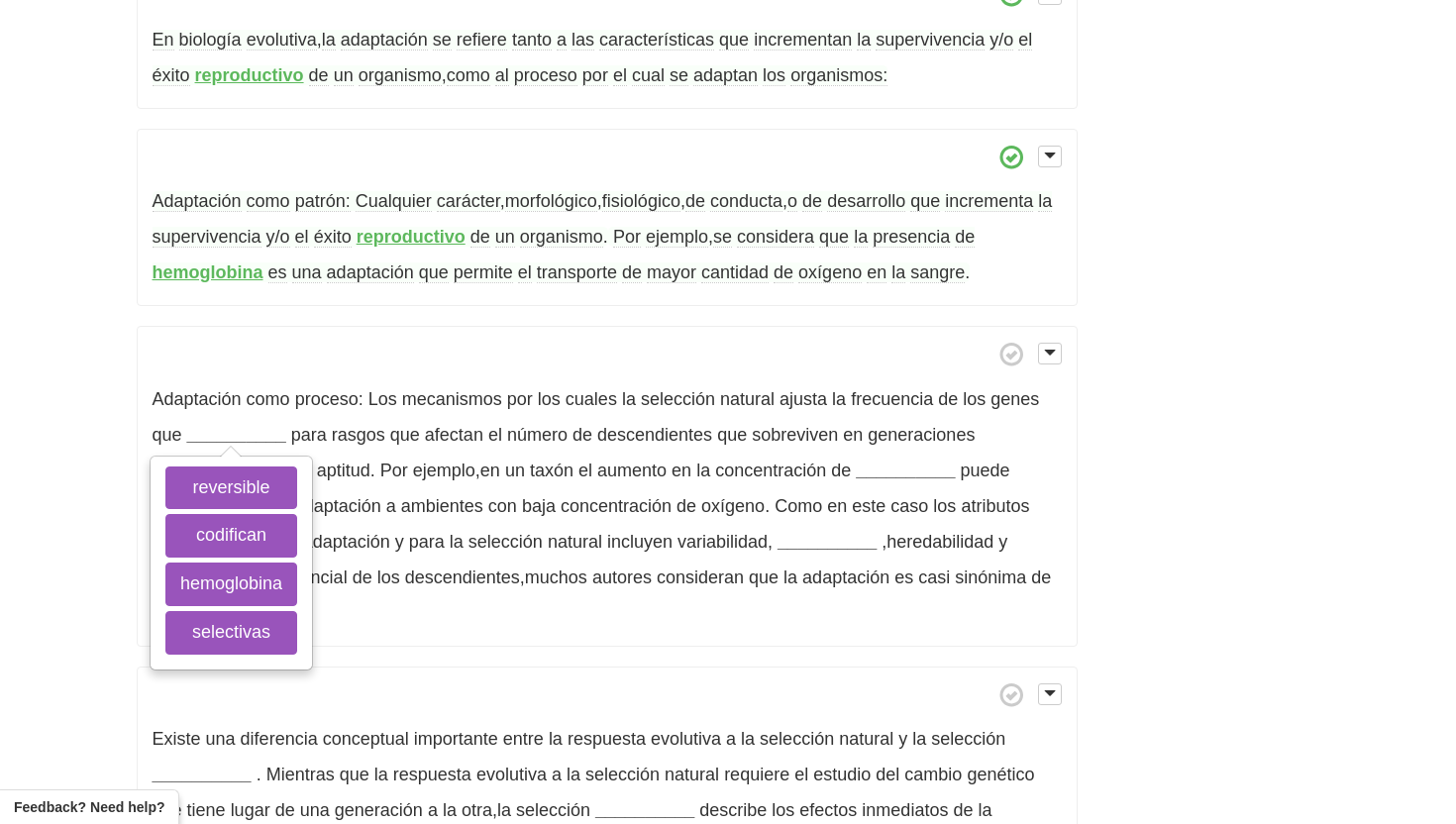 scroll, scrollTop: 757, scrollLeft: 0, axis: vertical 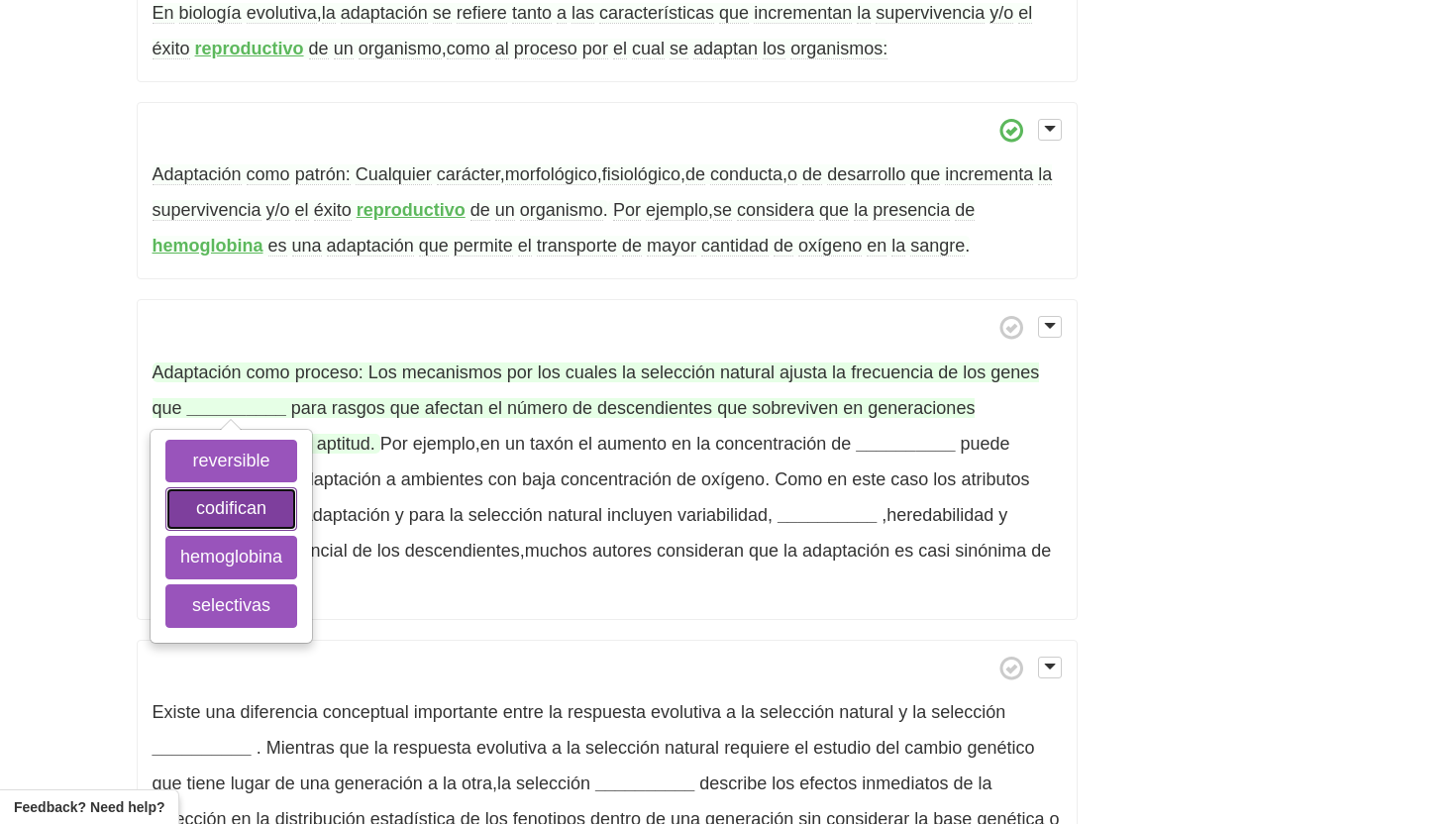 click on "codifican" at bounding box center (231, 509) 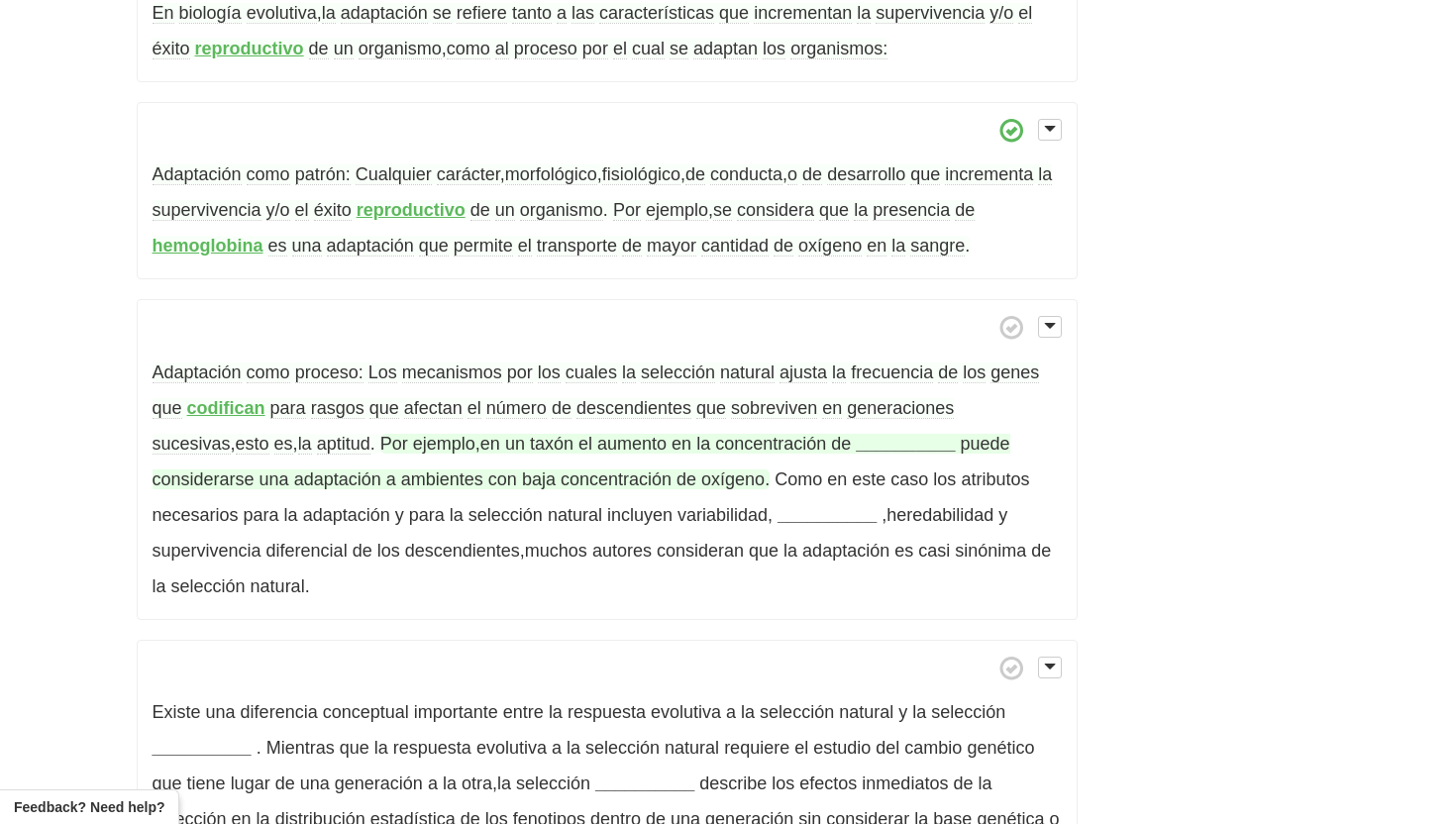 click on "el" at bounding box center (585, 444) 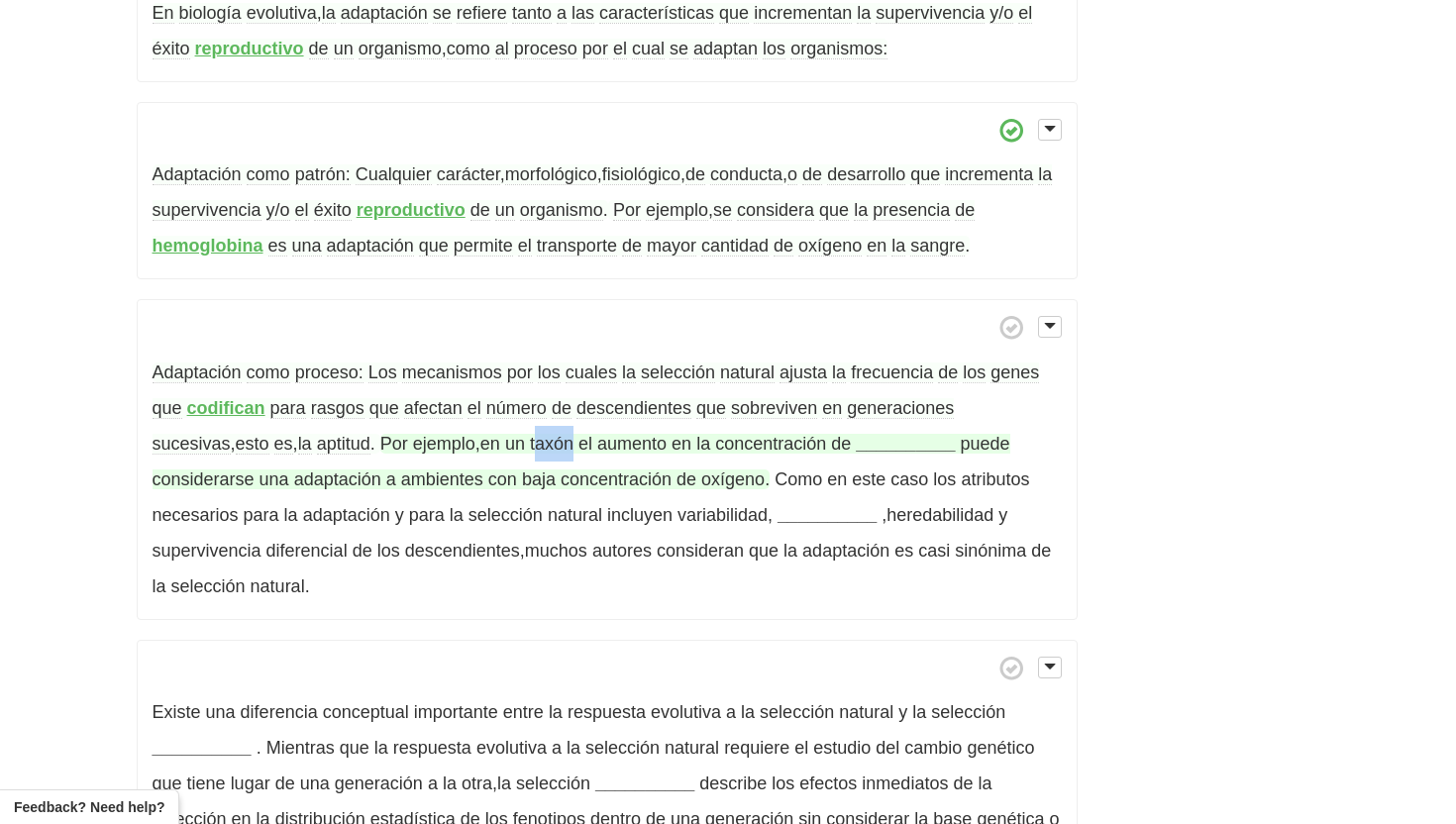drag, startPoint x: 503, startPoint y: 483, endPoint x: 463, endPoint y: 476, distance: 40.60788 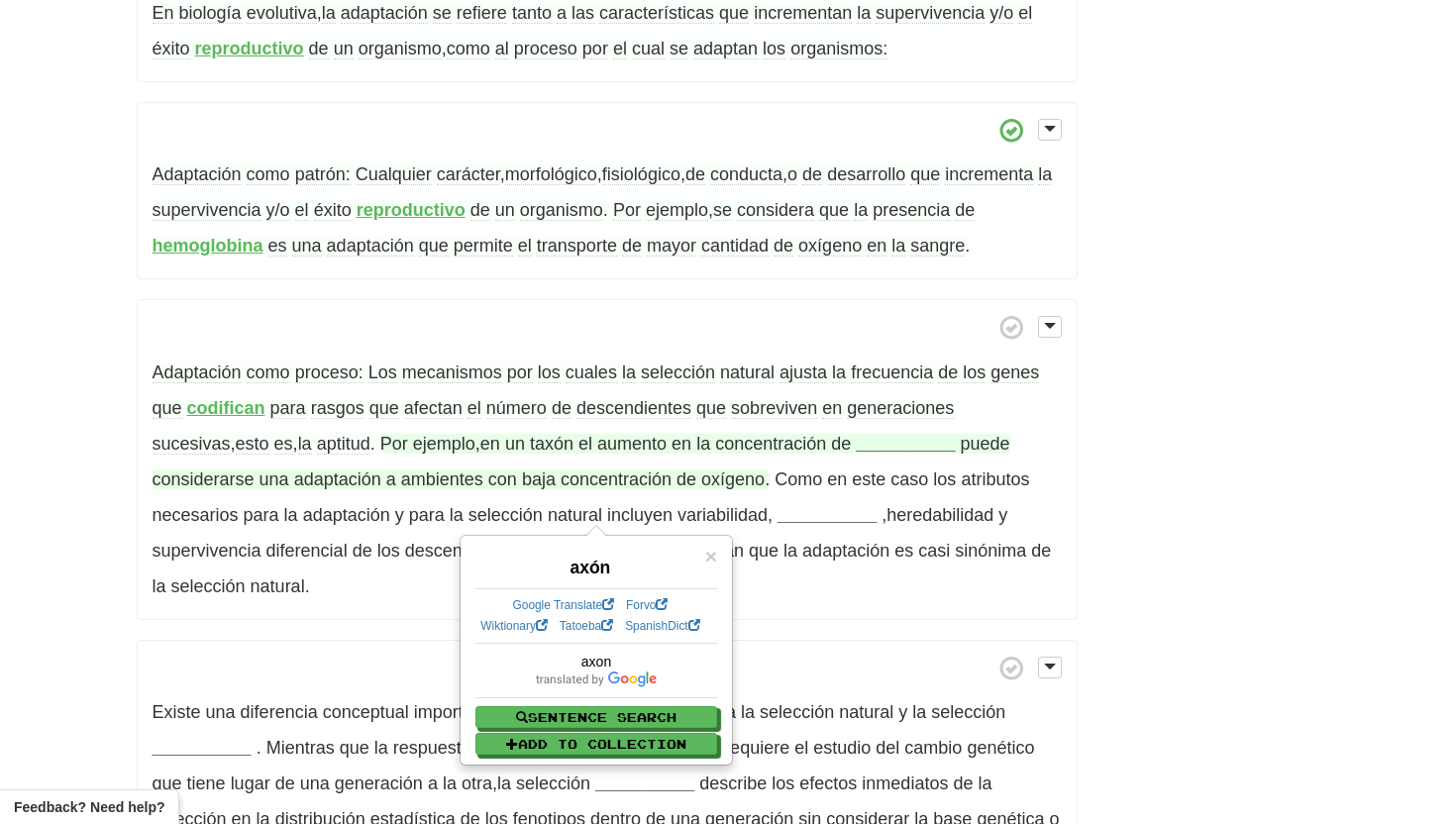 click on "taxón" at bounding box center [552, 444] 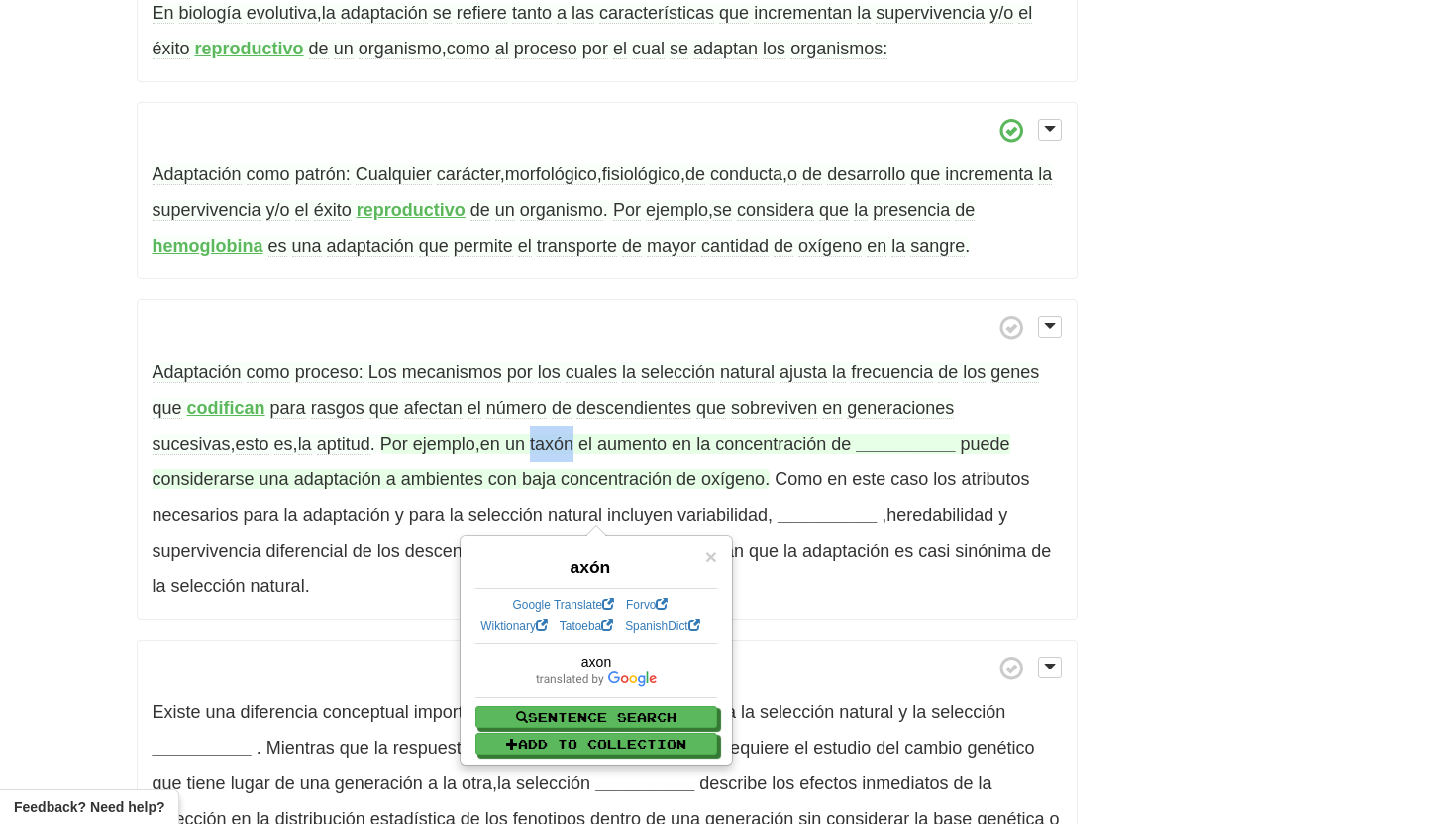 drag, startPoint x: 503, startPoint y: 481, endPoint x: 460, endPoint y: 479, distance: 43.04649 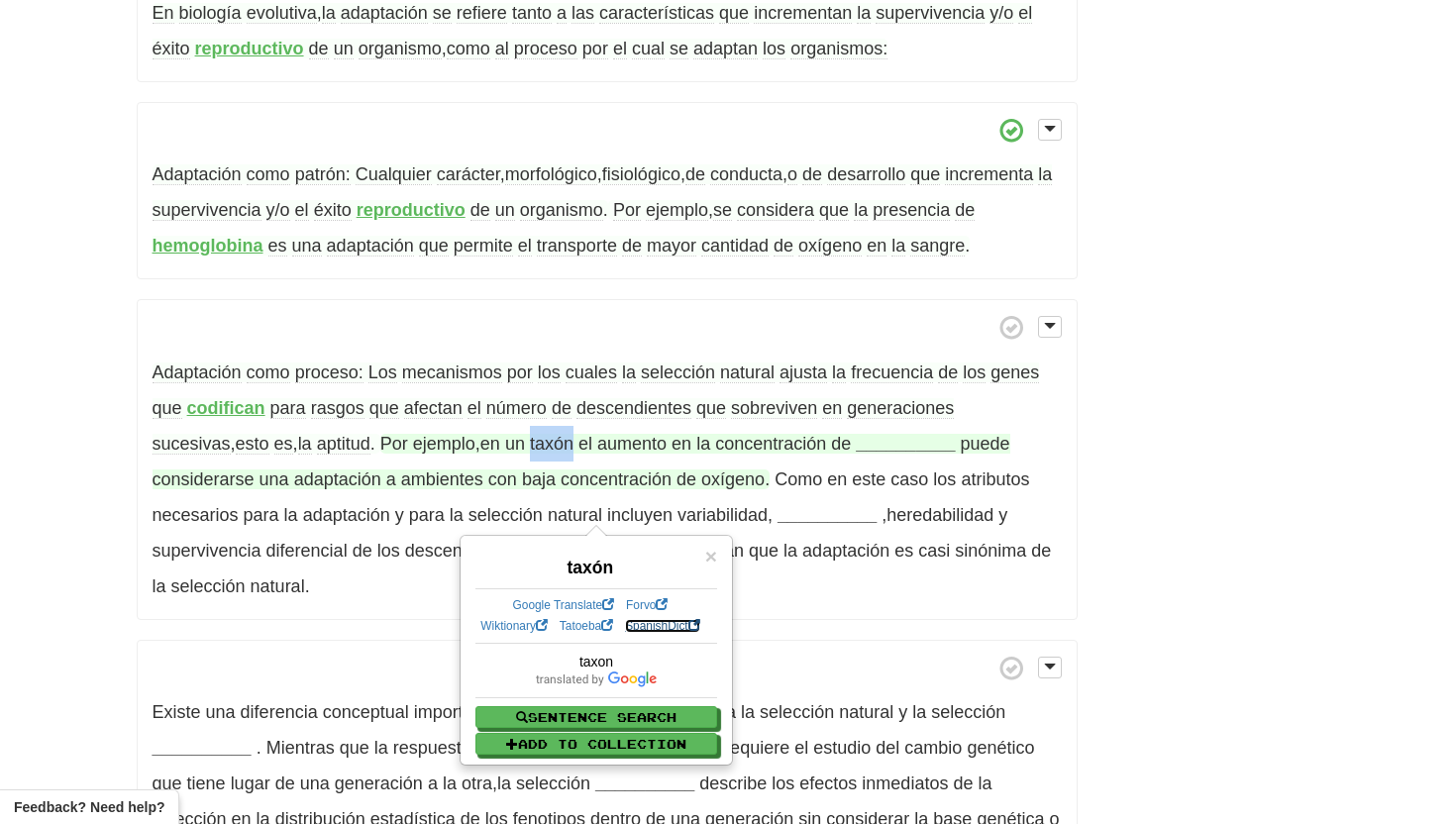 click on "SpanishDict" at bounding box center [662, 626] 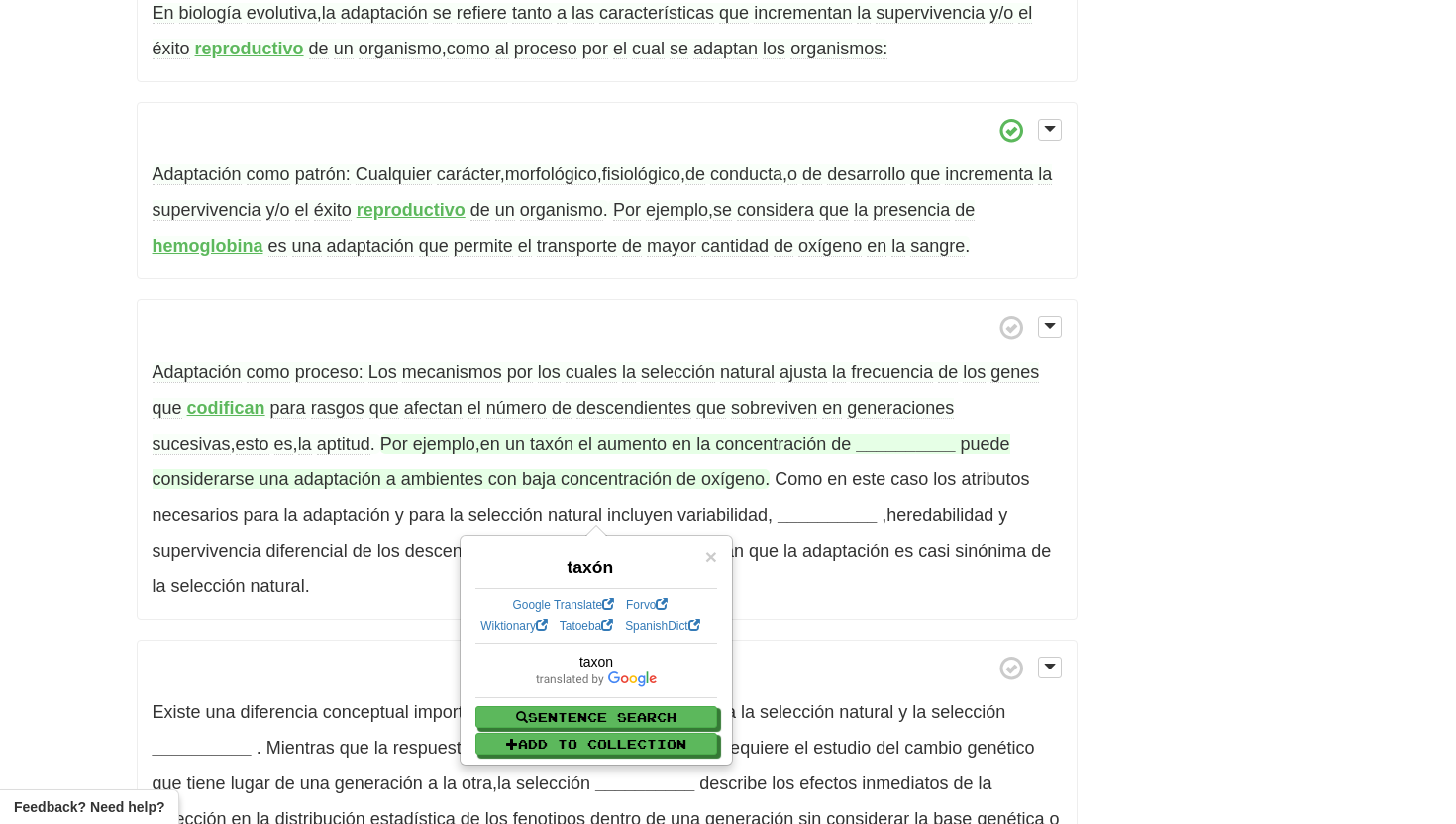 click on "__________" at bounding box center [905, 444] 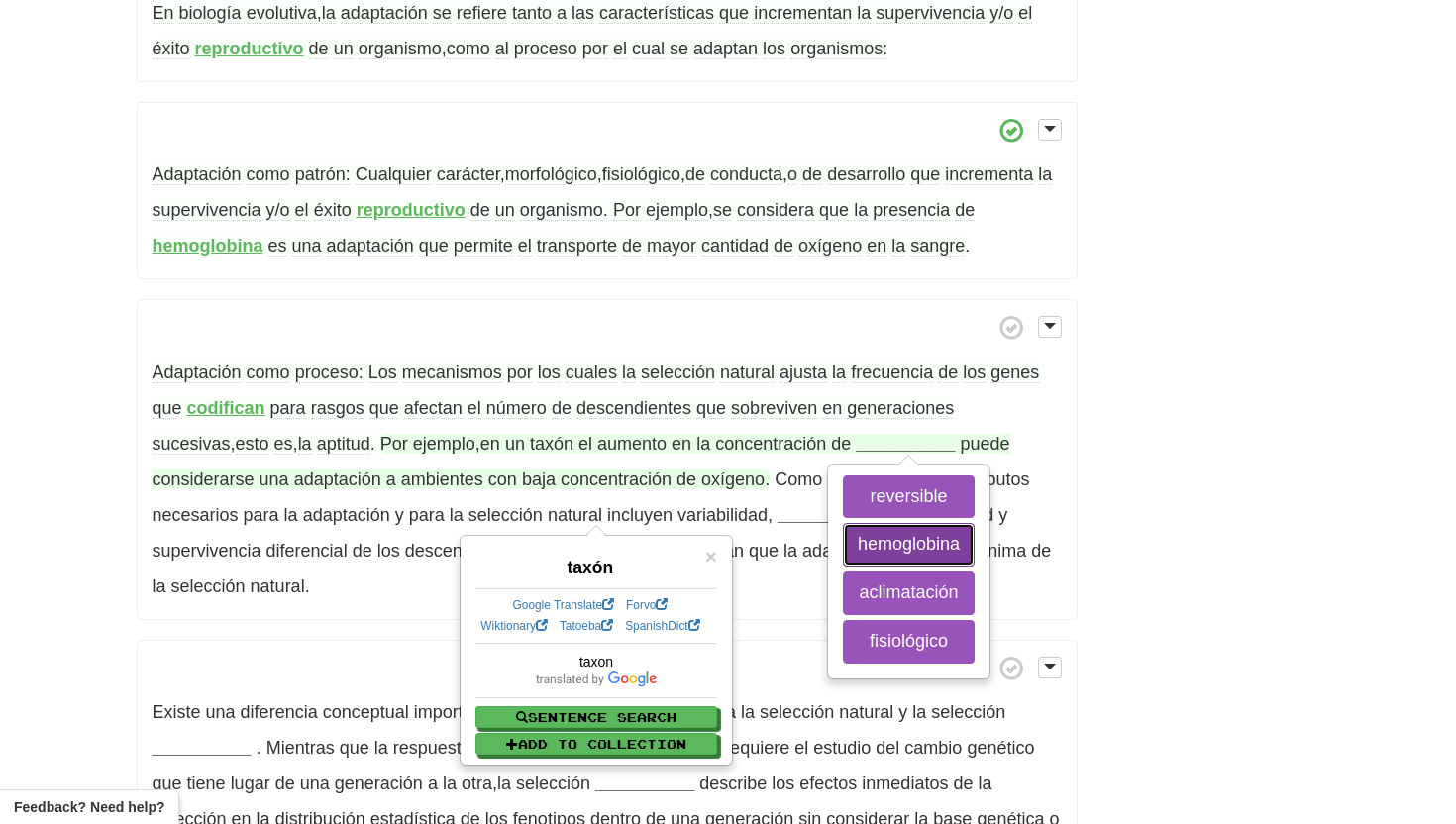click on "hemoglobina" at bounding box center [908, 545] 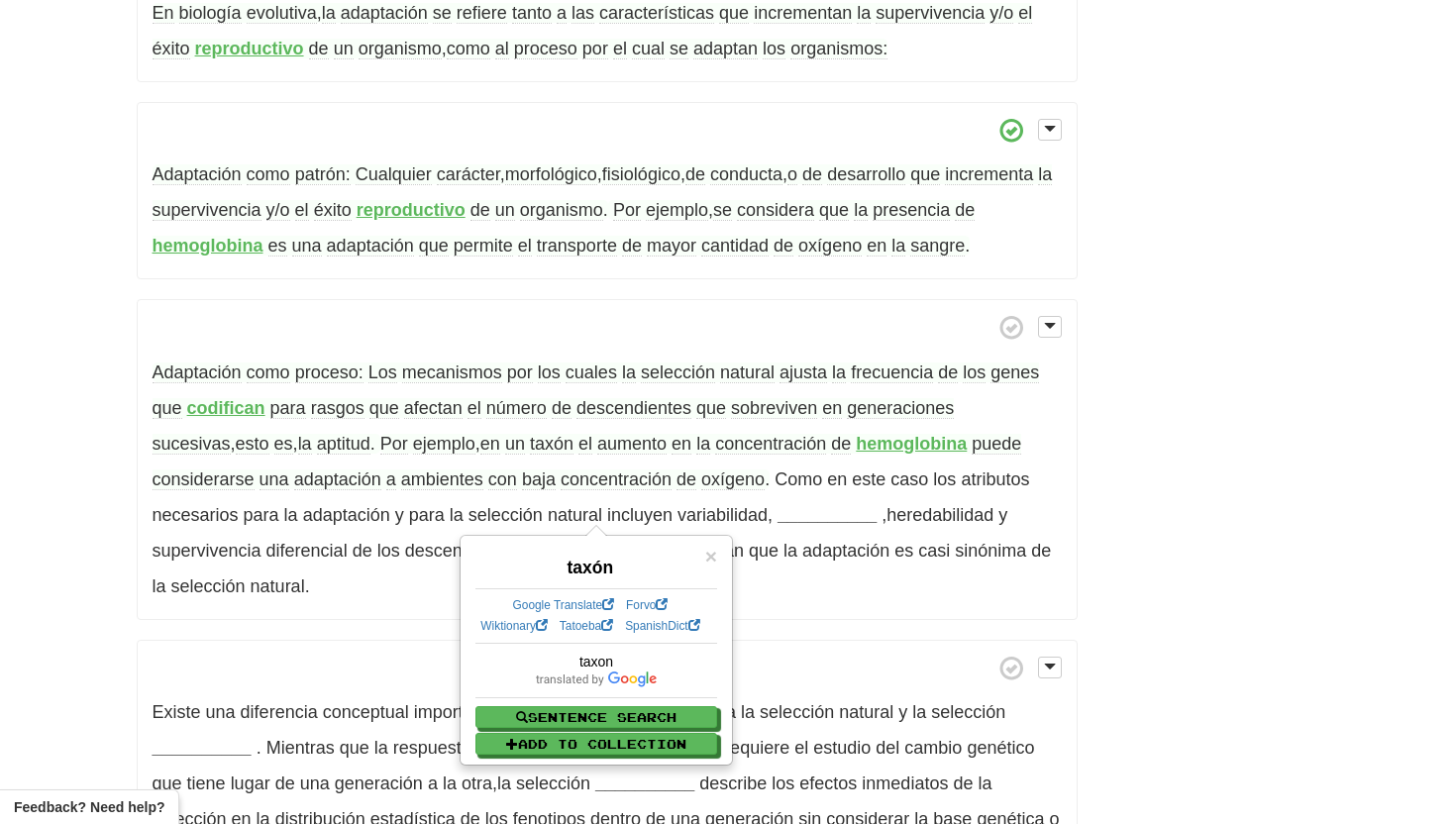click on "/ Reset Biology and health sciences > Basic Una   adaptación   biológica   es   un   proceso   fisiológico ,  rasgo   morfológico   o   modo   de   comportamiento   de   un   organismo   que   ha   evolucionado   durante   un   periodo   mediante   la   selección   natural   de   tal   manera   que   incrementa   sus   expectativas   a   largo   plazo   para   reproducirse   con   éxito . Tiene   tres   significados ,  uno   fisiológico   y   dos   evolutivos:​ Algunos   fisiólogos   utilizan   el   término   adaptación   para   describir   los   cambios   compensatorios   que   ocurren   a   corto   plazo   en   respuesta   a   disturbios   ambientales . Estos   cambios   son   el   resultado   de   la   plasticidad   [ADAPTATION_TYPE] ." at bounding box center [728, 331] 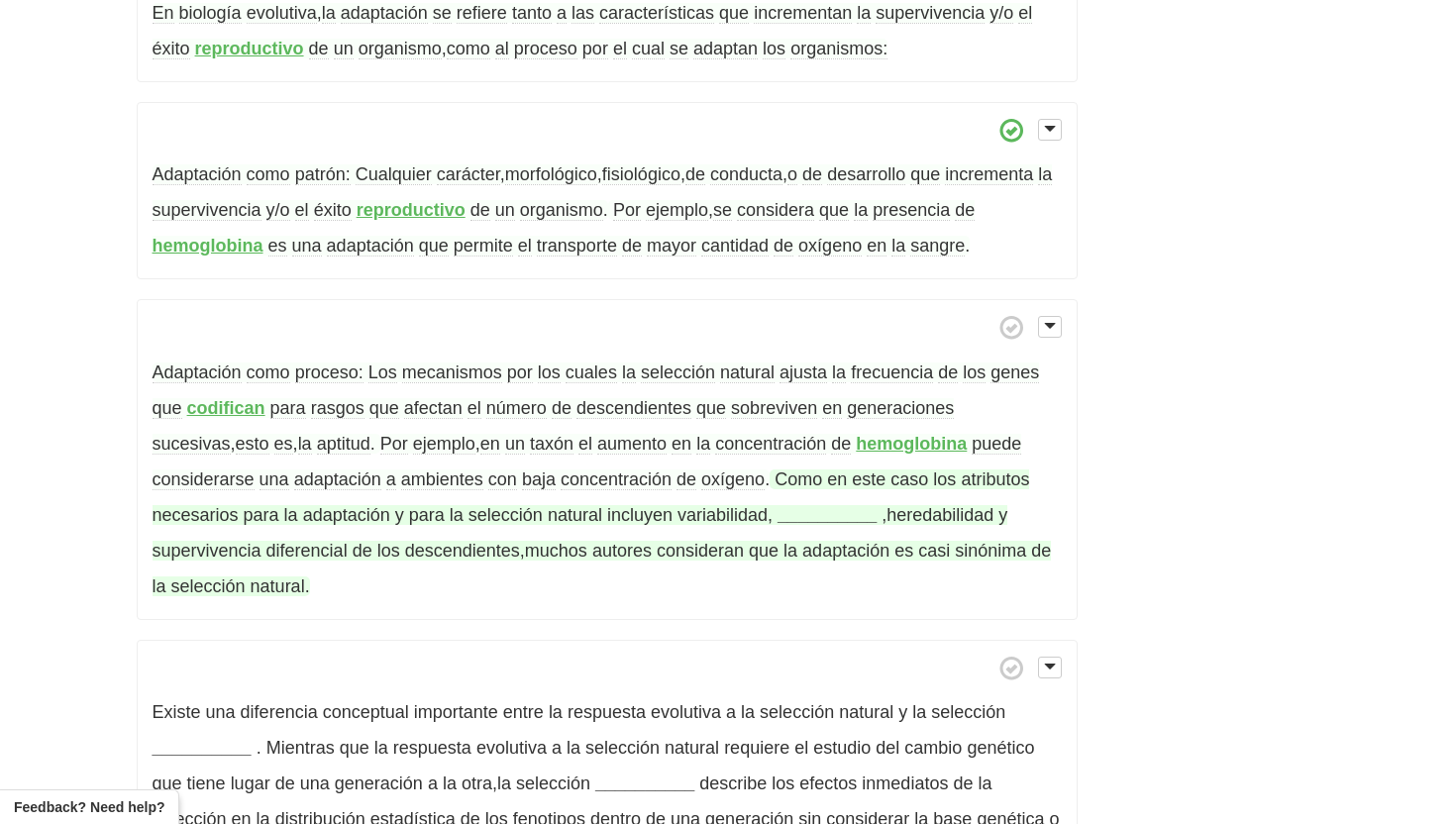 click on "__________" at bounding box center (827, 515) 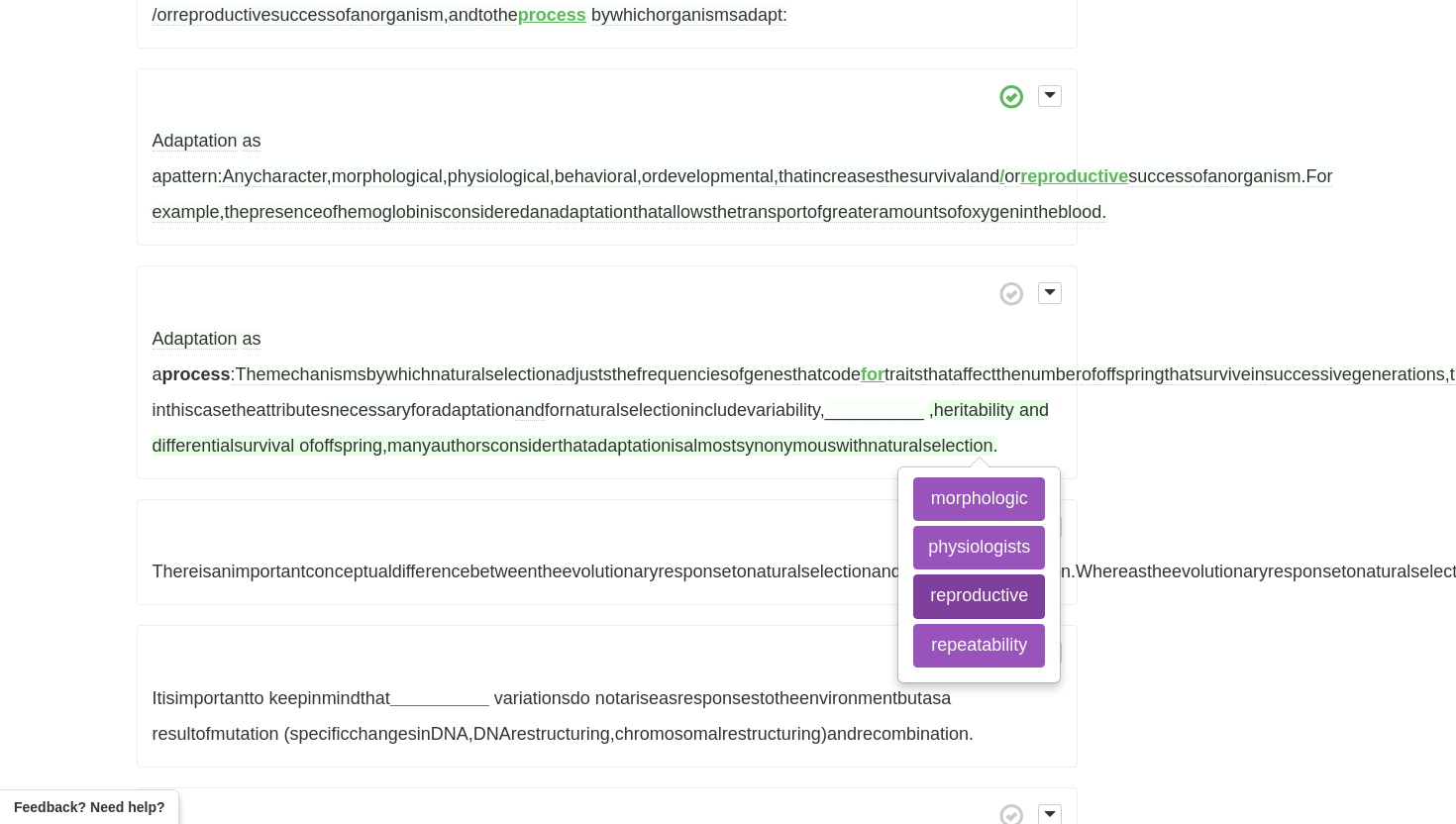 scroll, scrollTop: 750, scrollLeft: 0, axis: vertical 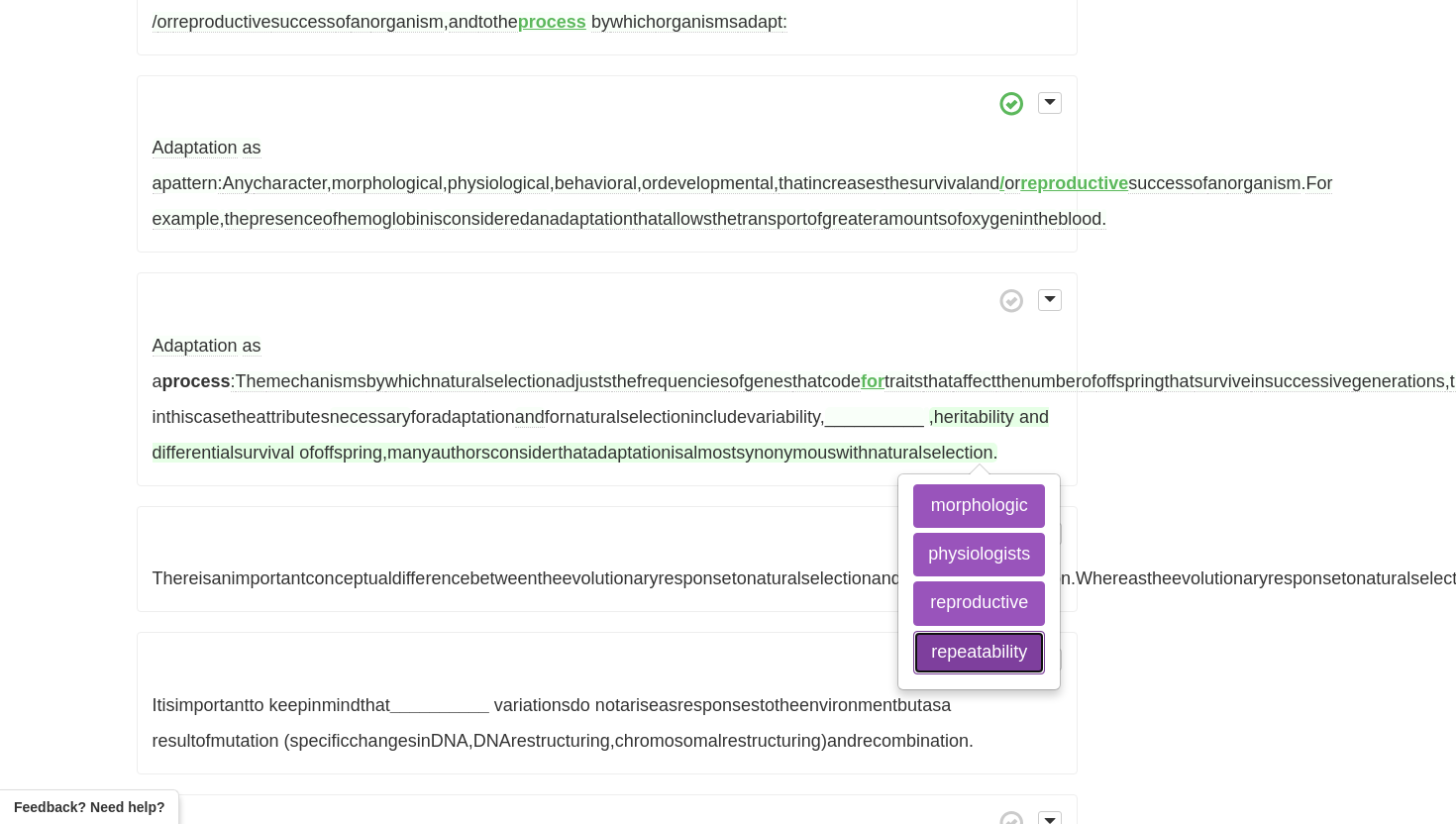 click on "repeatability" at bounding box center [979, 652] 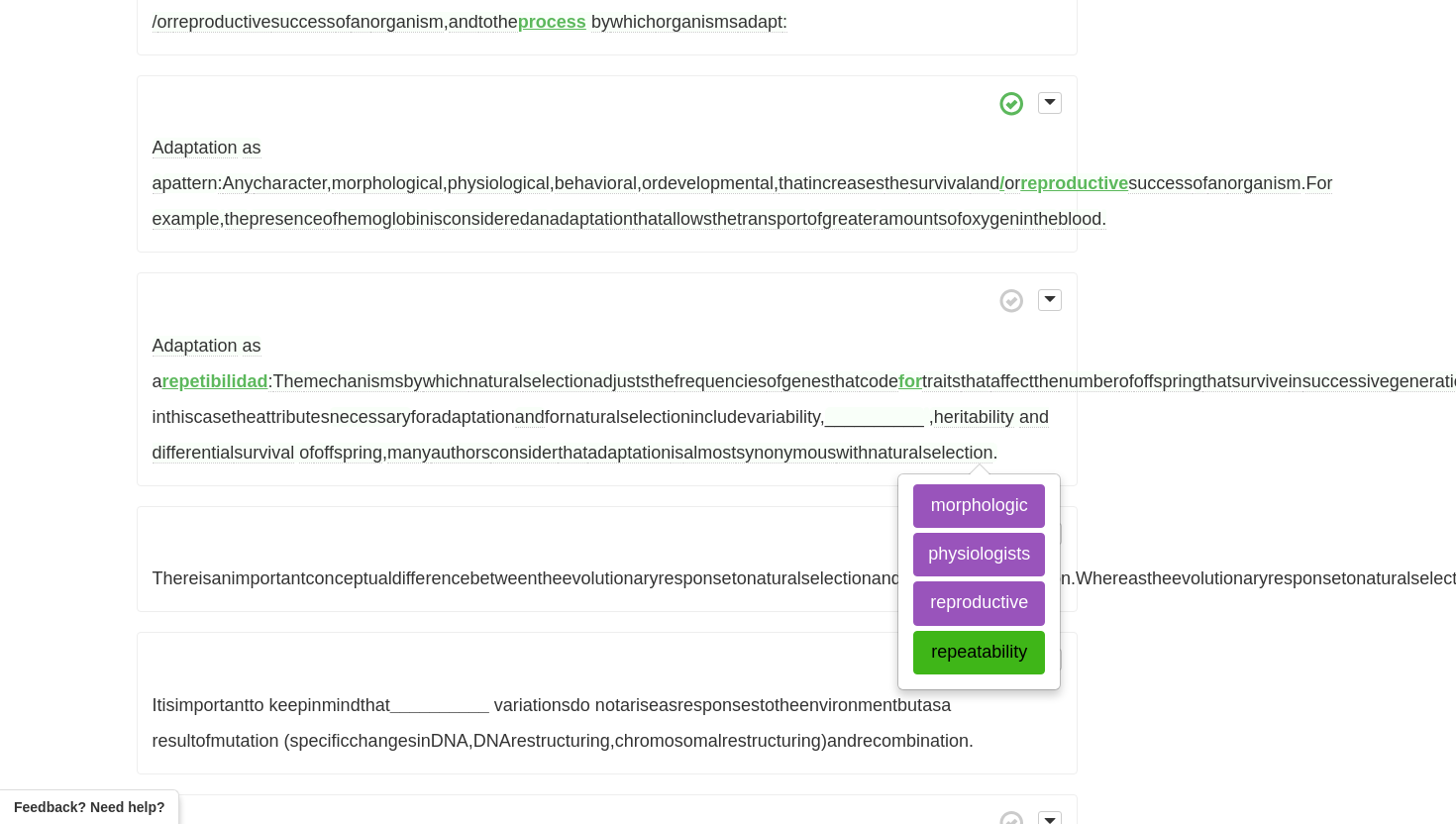 click on "There  is  an  important  conceptual  difference  between  the  evolutionary  response  to  natural  selection  and  [SELECTION_TYPE]  selection  .  Whereas  the  evolutionary  response  to  natural  selection  requires  the  study  of  genetic  change  that  takes  place  from  one  generation  to  the  next  ,  [SELECTION_TYPE]  selection  describes  the  immediate  effects  of  selection  on  the  statistical  distribution  of  phenotypes  within  a  generation  without  considering  the  genetic  basis  or  inheritance  of  the  traits  . ​ ​ ​ ​ ​ ​ ​" at bounding box center [607, 560] 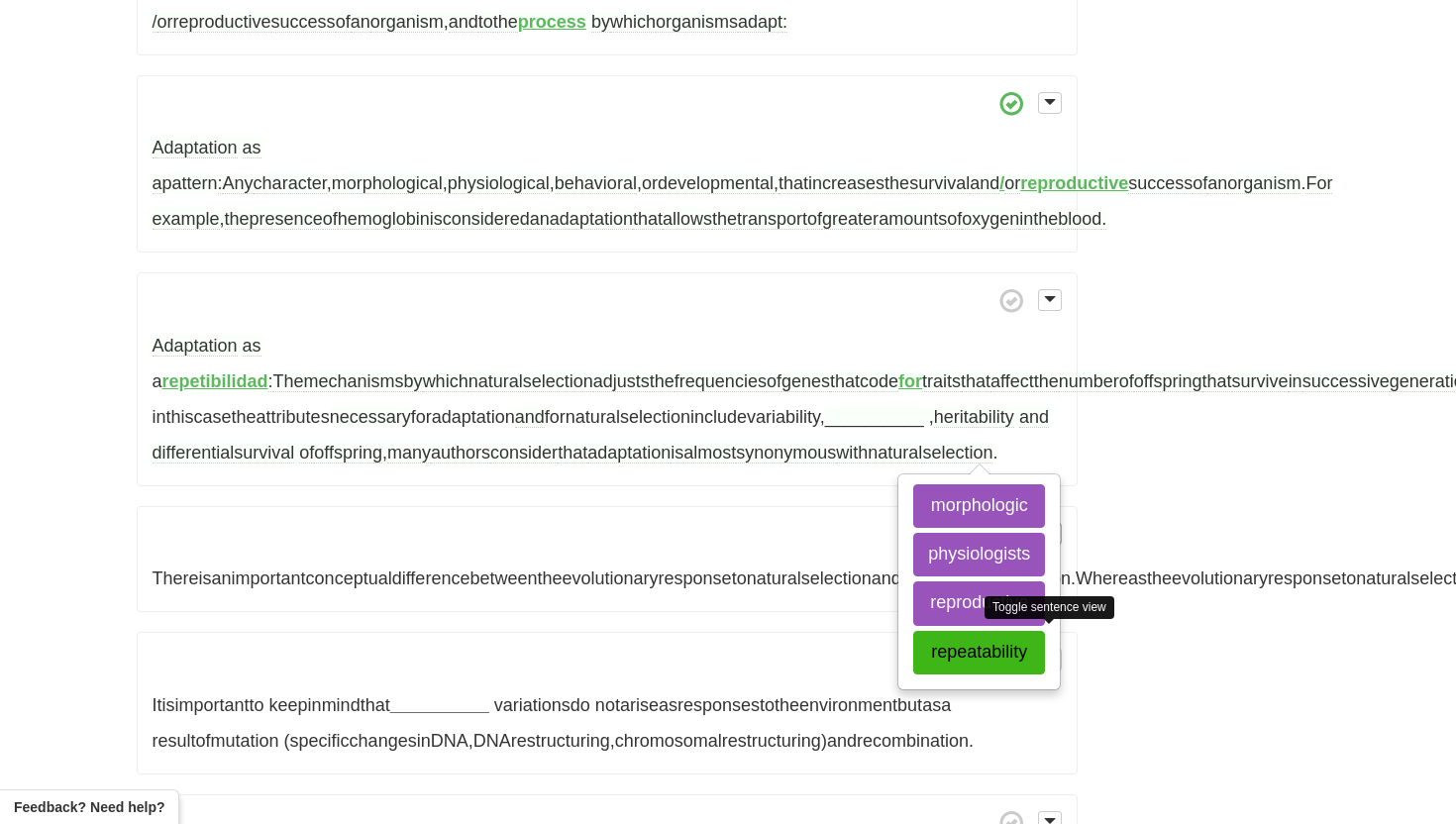click at bounding box center [1050, 533] 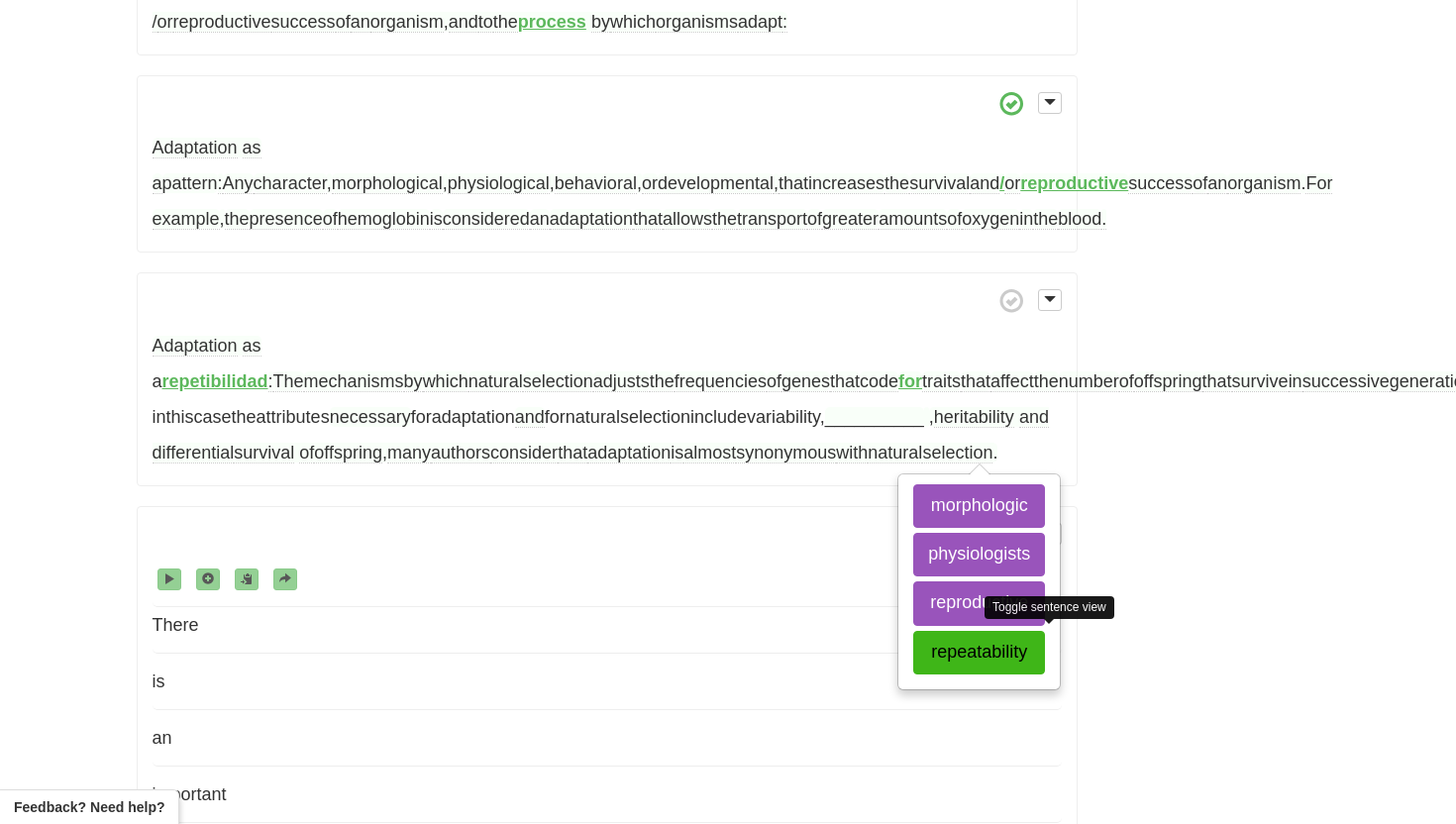 click on "There  is  an  important  conceptual  difference  between  the  evolutionary  response  to  natural  selection  and  [SELECTION_TYPE]  selection  .  Whereas  the  evolutionary  response  to  natural  selection  requires  the  study  of  genetic  change  that  takes  place  from  one  generation  to  the  next  ,  [SELECTION_TYPE]  selection  describes  the  immediate  effects  of  selection  on  the  statistical  distribution  of  phenotypes  within  a  generation  without  considering  the  genetic  basis  or  inheritance  of  the  traits  . ​ ​ ​ ​ ​ ​ ​" at bounding box center [607, 2704] 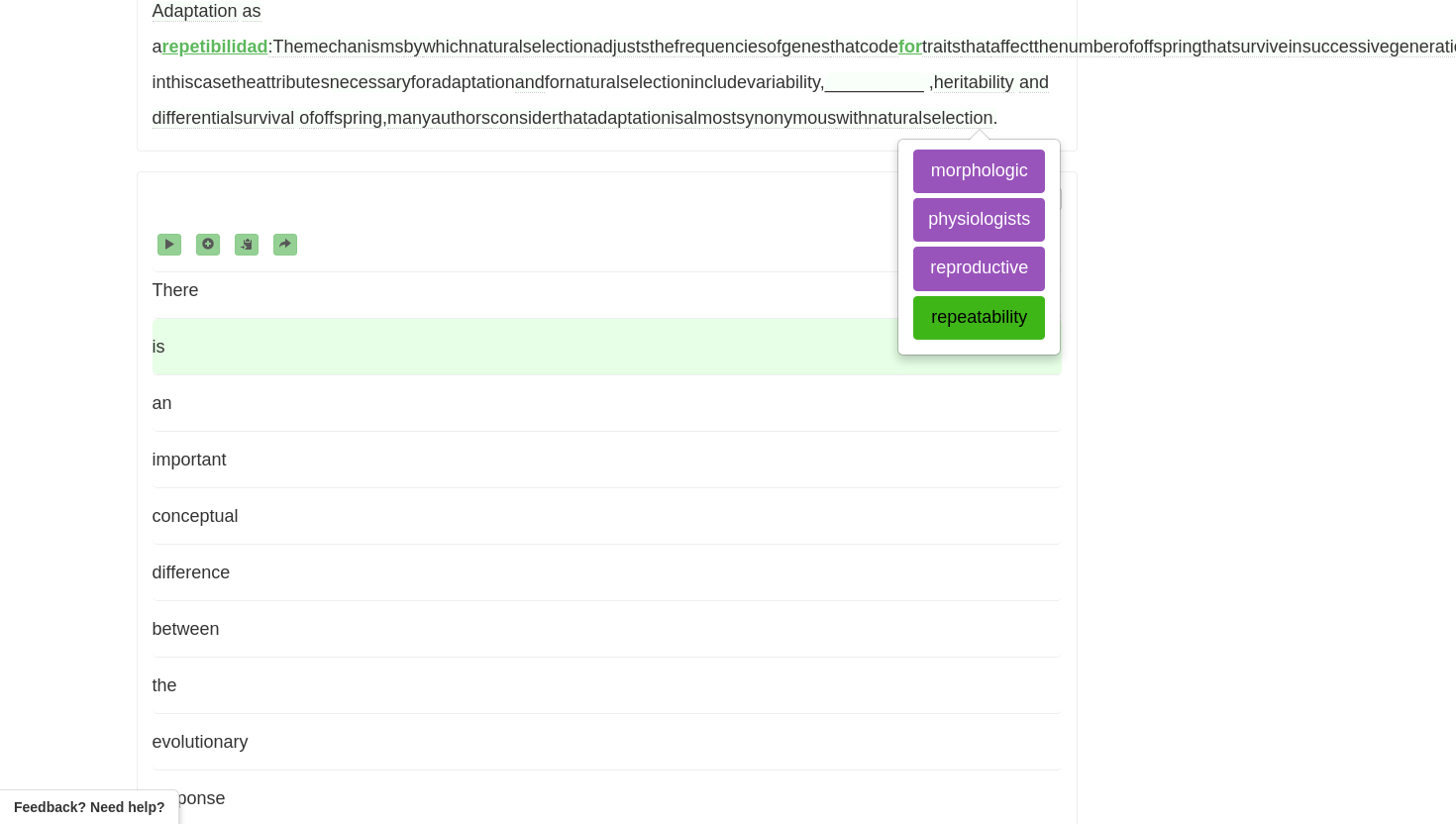 scroll, scrollTop: 1095, scrollLeft: 0, axis: vertical 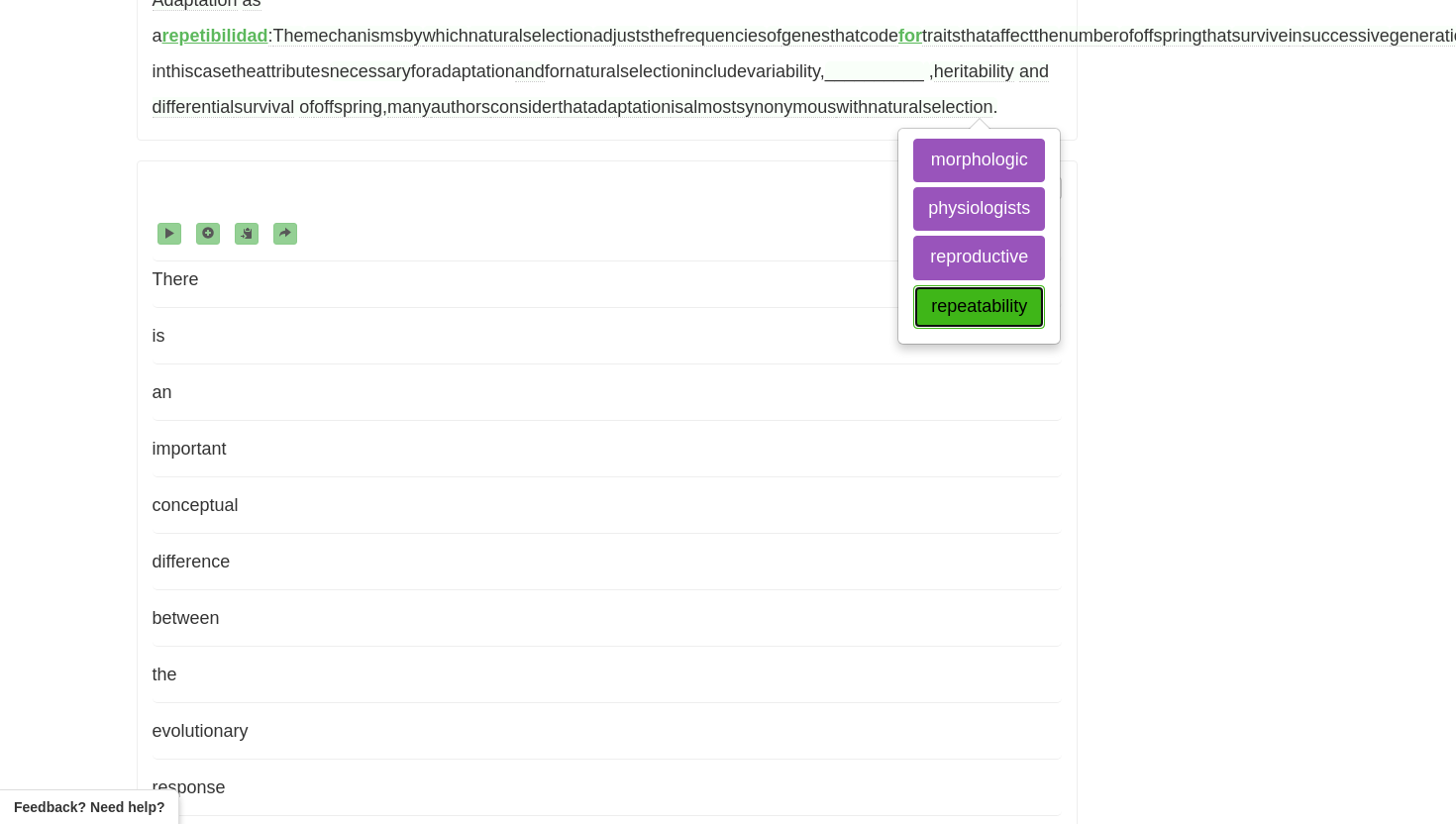click on "repeatability" at bounding box center (979, 306) 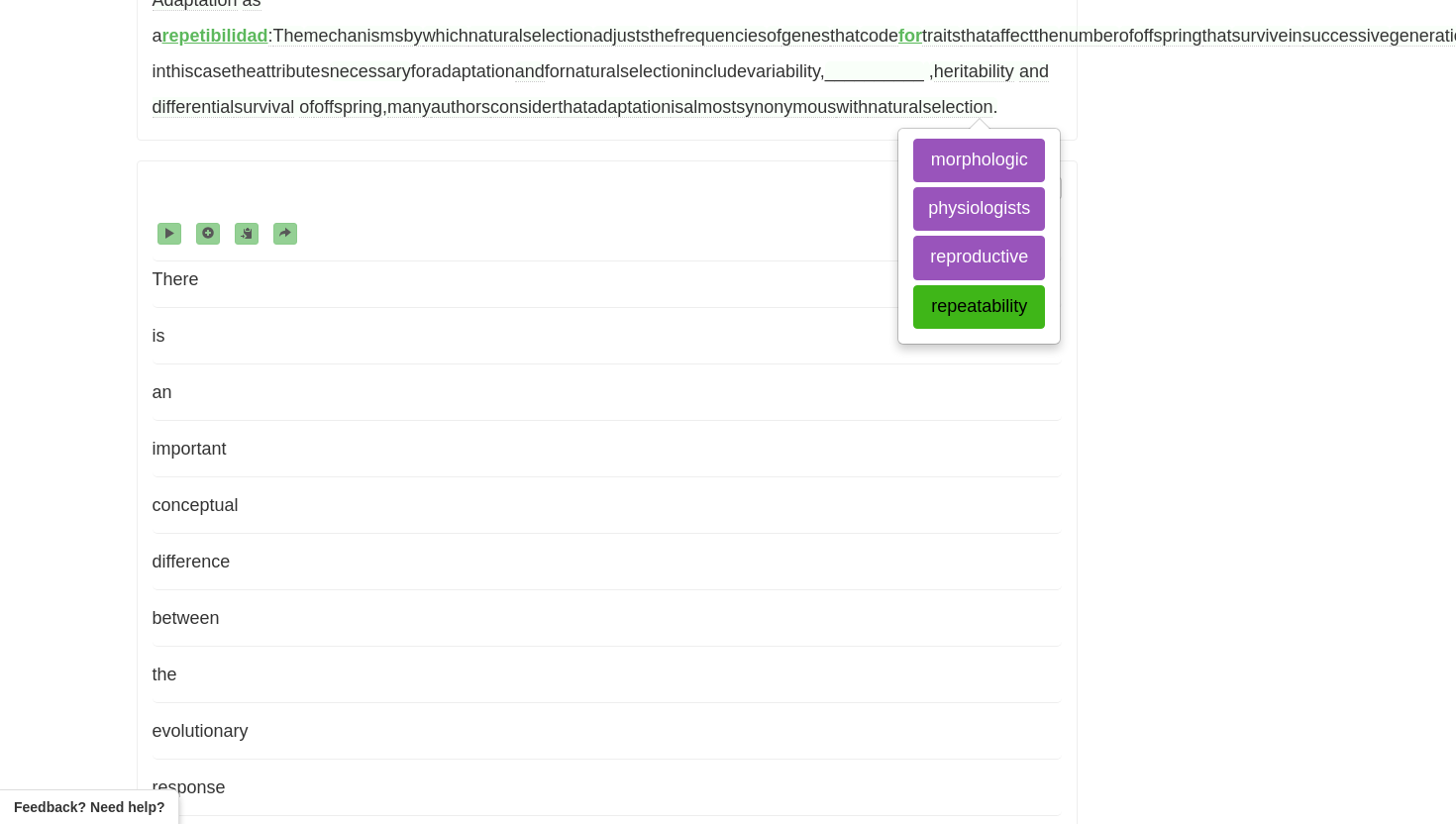 click on "Adaptation    as                                   a  repetibilidad :  The  mechanisms  by  which  natural  selection  adjusts  the  frequencies  of  genes  that  code  for  traits  that  affect  the  number  of  offspring  that  survive  in  successive  generations  ,  that  is  ,  fitness  .  For  example  ,  in  one  taxon  ,  an  increase  in  the  concentration  of  hemoglobin  can  be  considered  an  adaptation  to  environments  with  low  oxygen  concentrations  .  Since   in  this  case  the  attributes  necessary  for  adaptation  and  for  natural  selection  include  variability  ,  [ADAPTATION_CHARACTERISTICS] .  heritability    and    differential  survival    of  offspring  ,  many  authors  consider  that  adaptation  is  almost  synonymous" at bounding box center [607, 34] 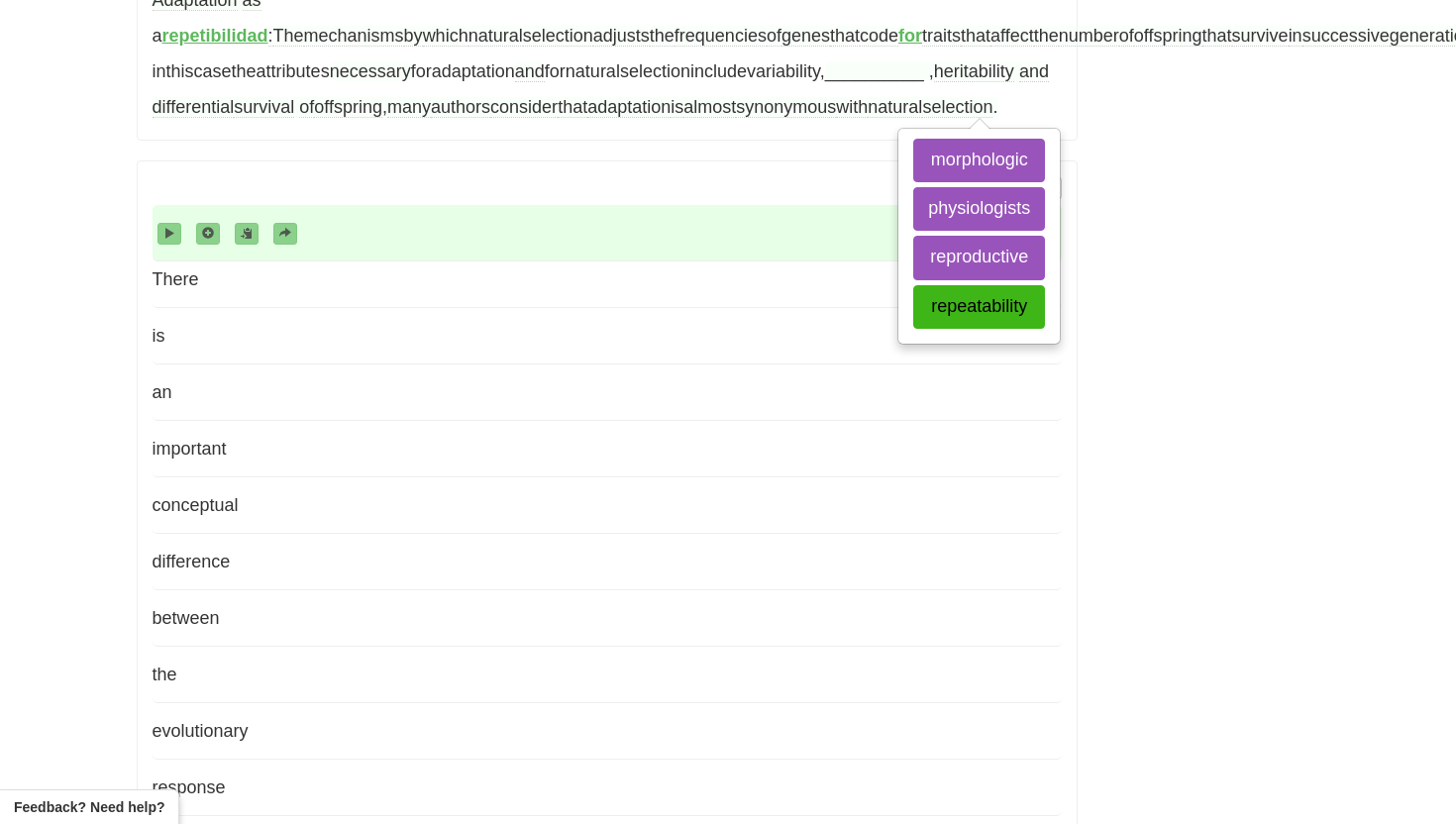 click at bounding box center (607, 233) 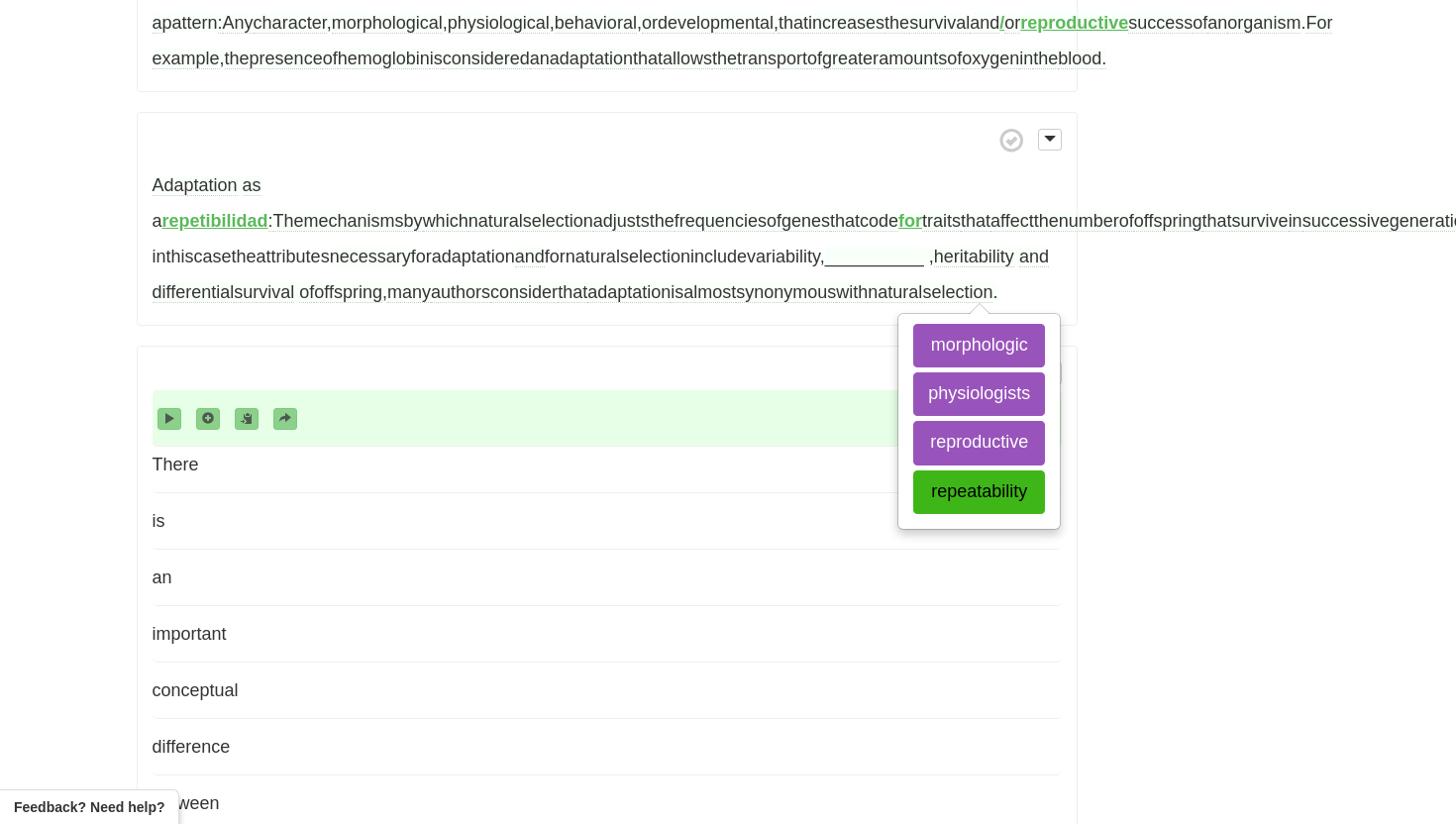 scroll, scrollTop: 1061, scrollLeft: 0, axis: vertical 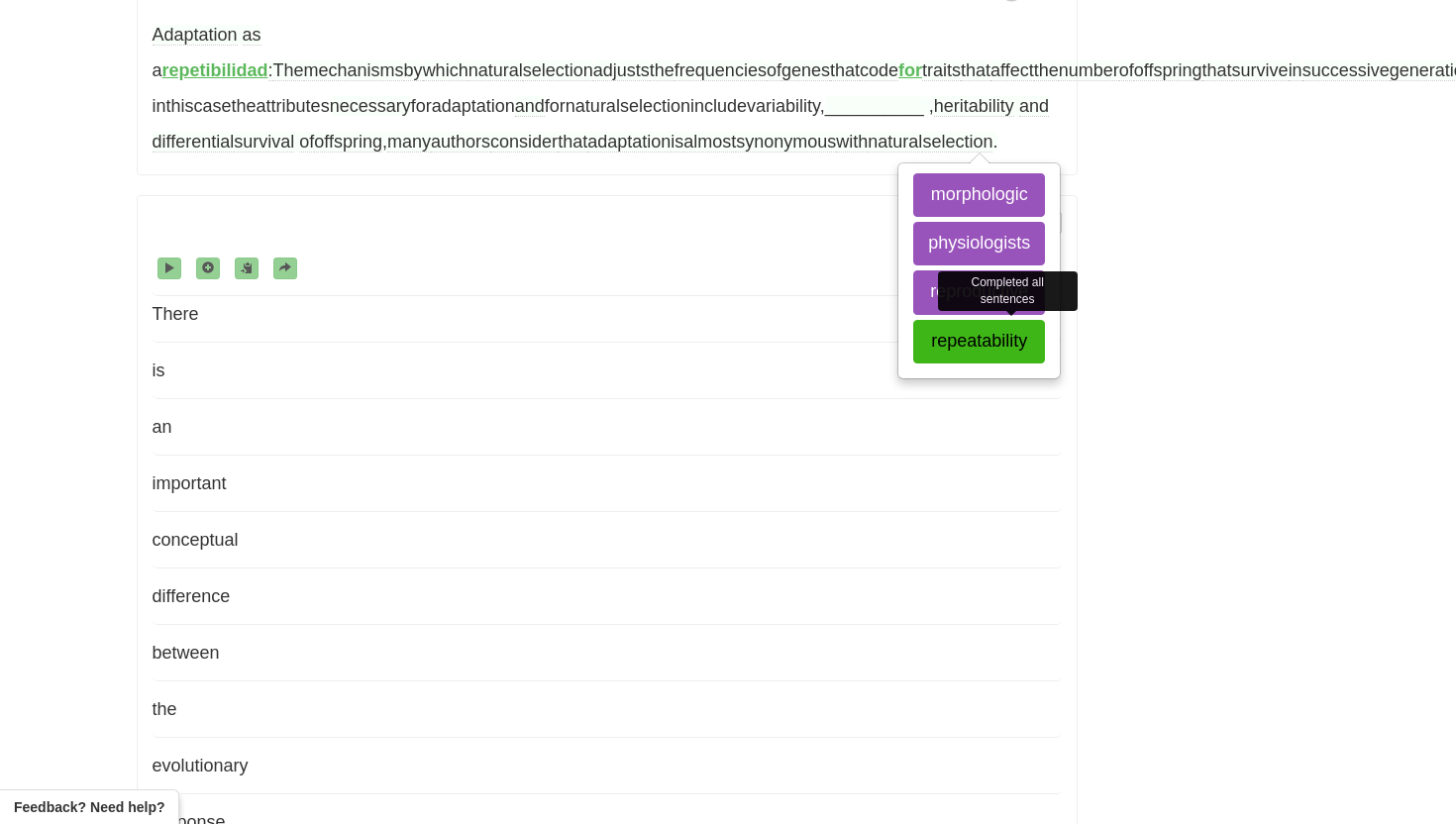 click at bounding box center (1011, 224) 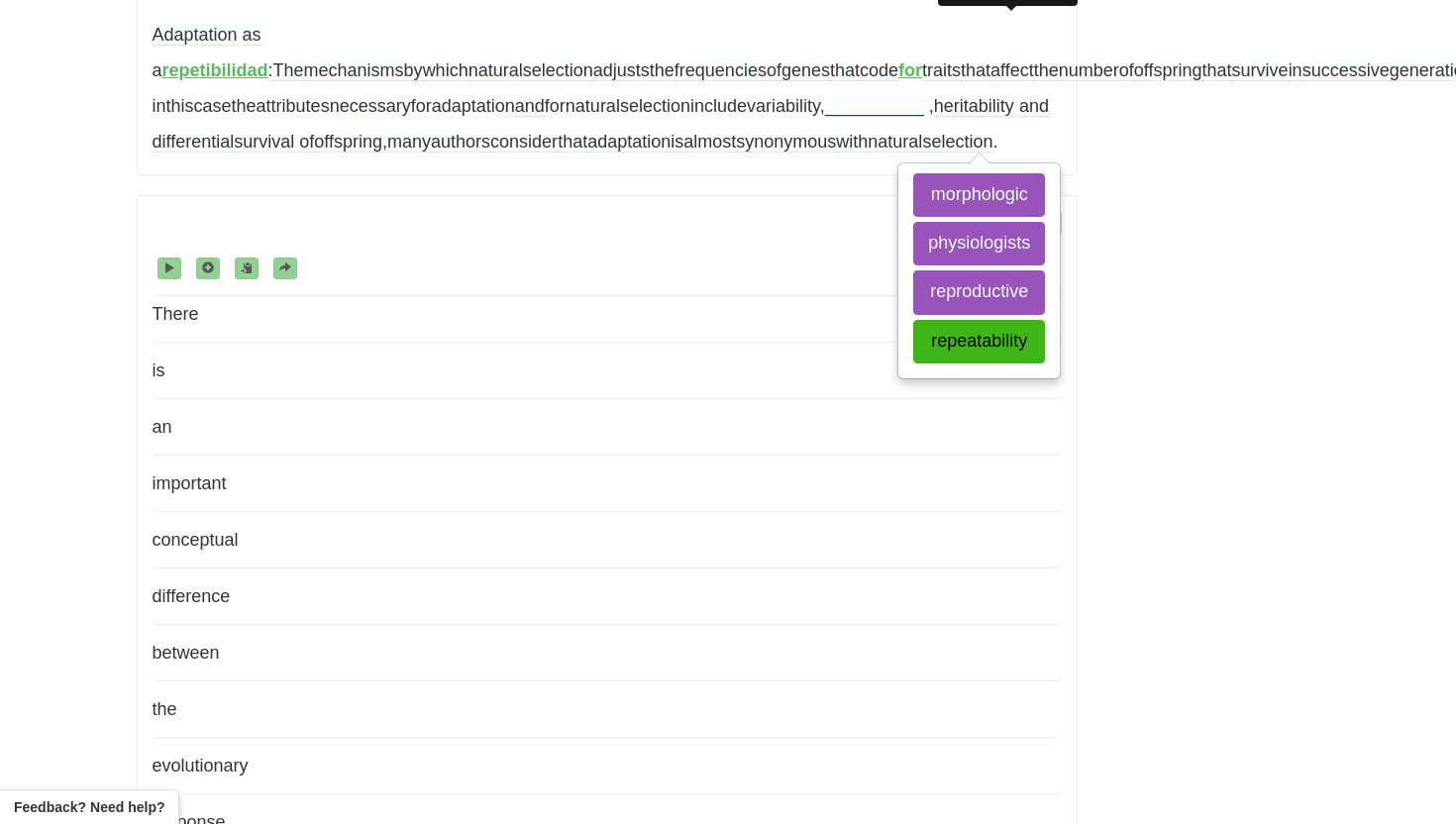 click at bounding box center [1011, -10] 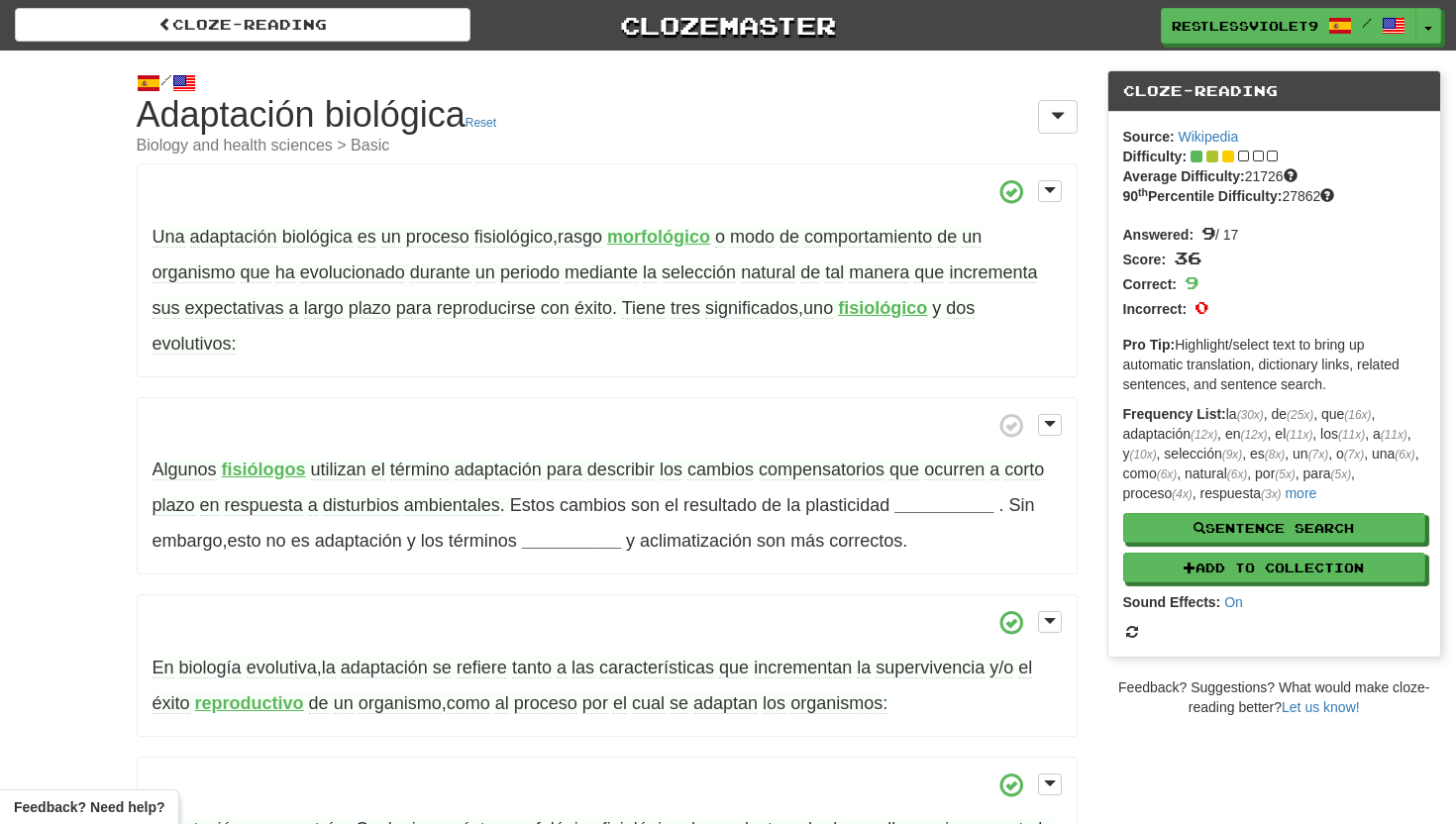 scroll, scrollTop: 994, scrollLeft: 0, axis: vertical 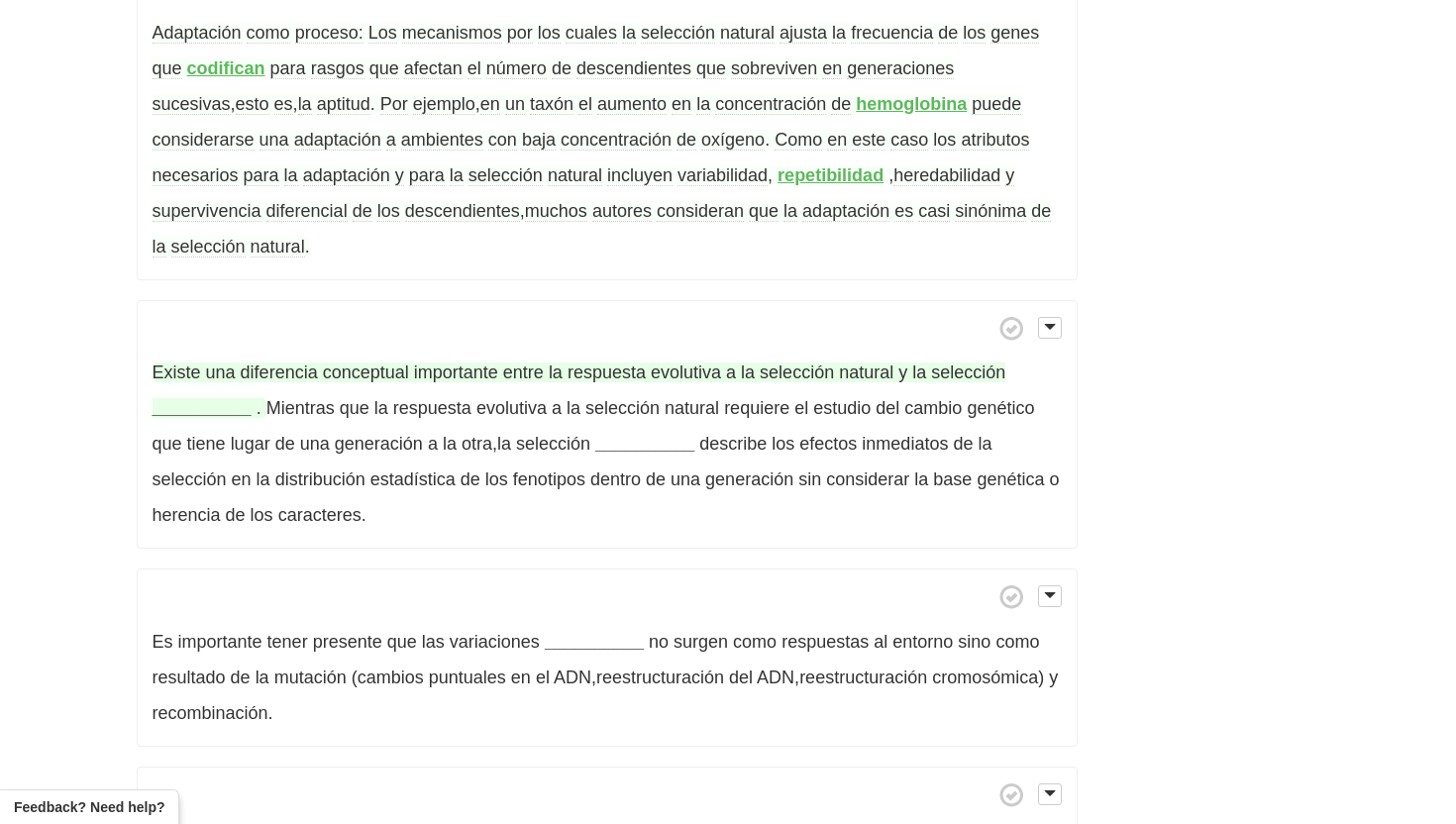 click on "__________" at bounding box center (202, 408) 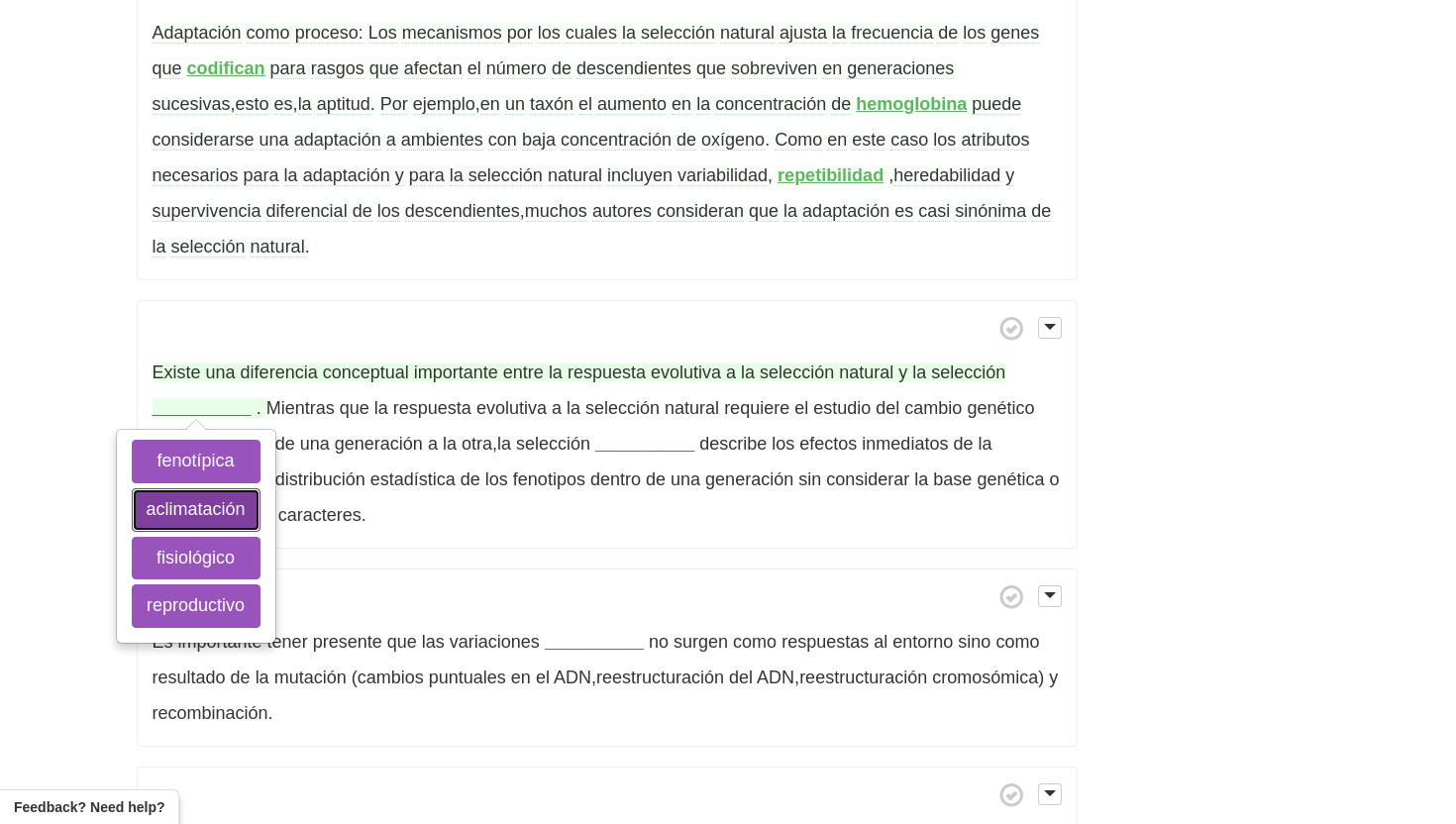 click on "aclimatación" at bounding box center [196, 510] 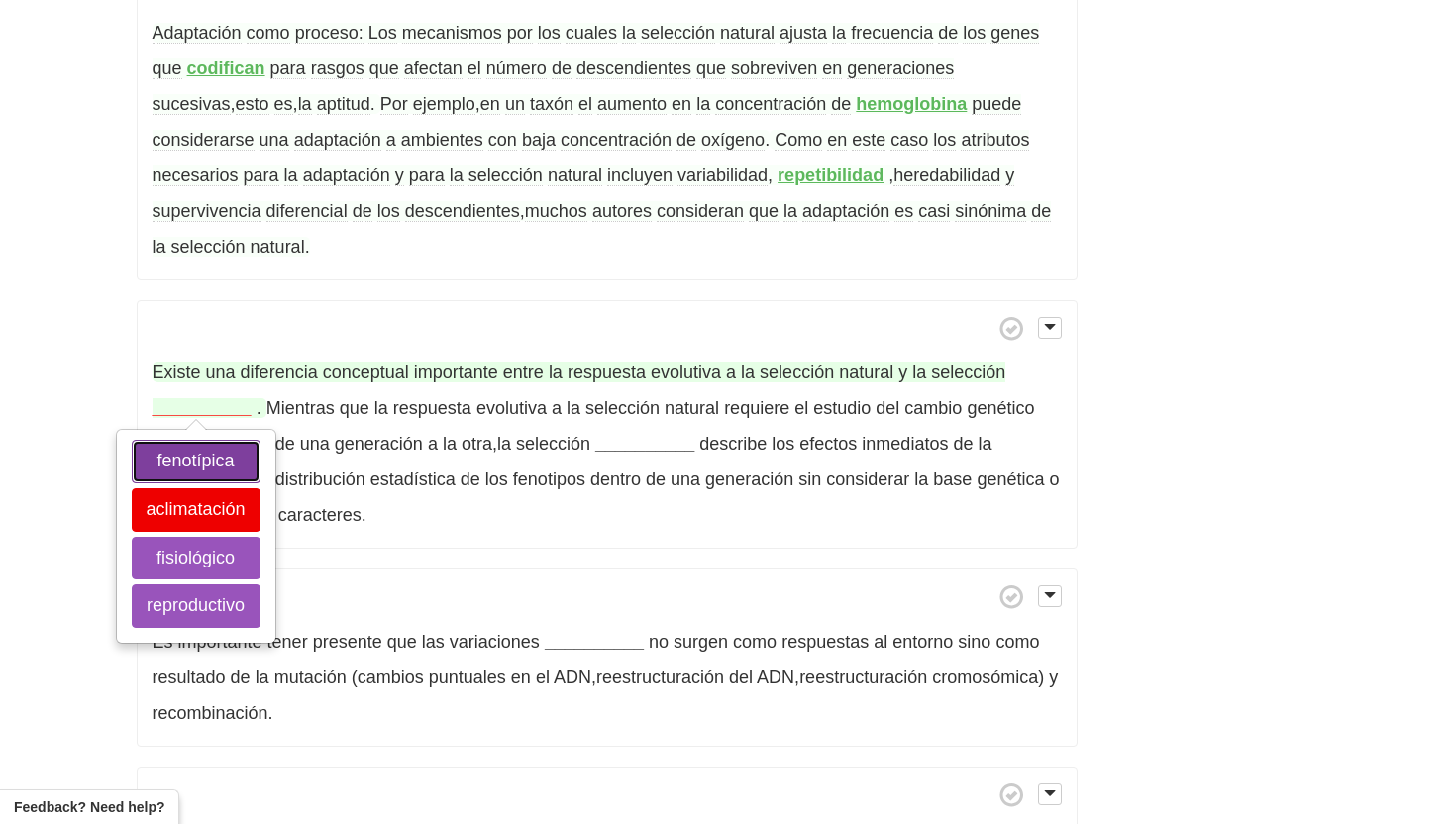 click on "fenotípica" at bounding box center (196, 462) 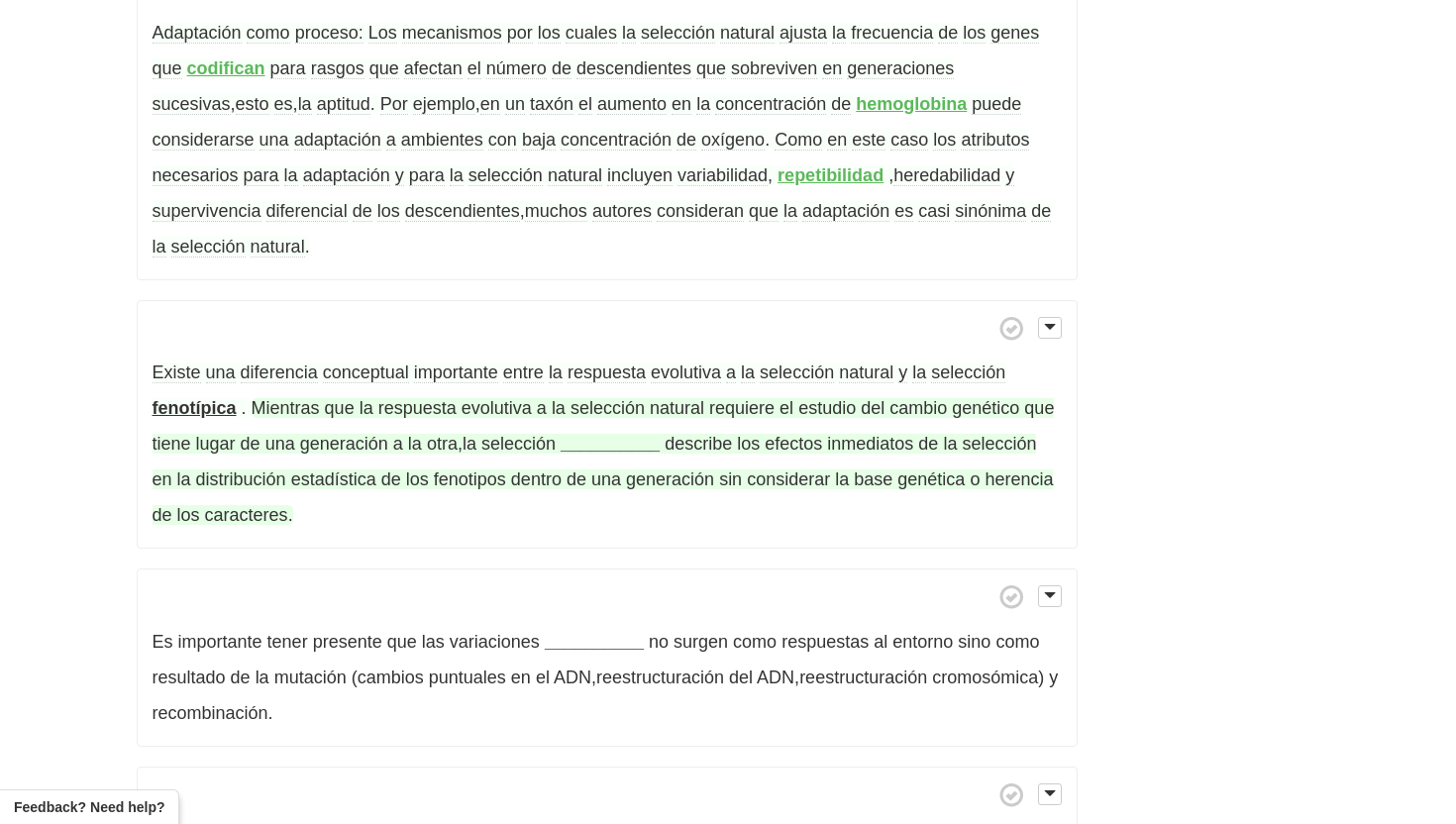 click on "__________" at bounding box center [610, 444] 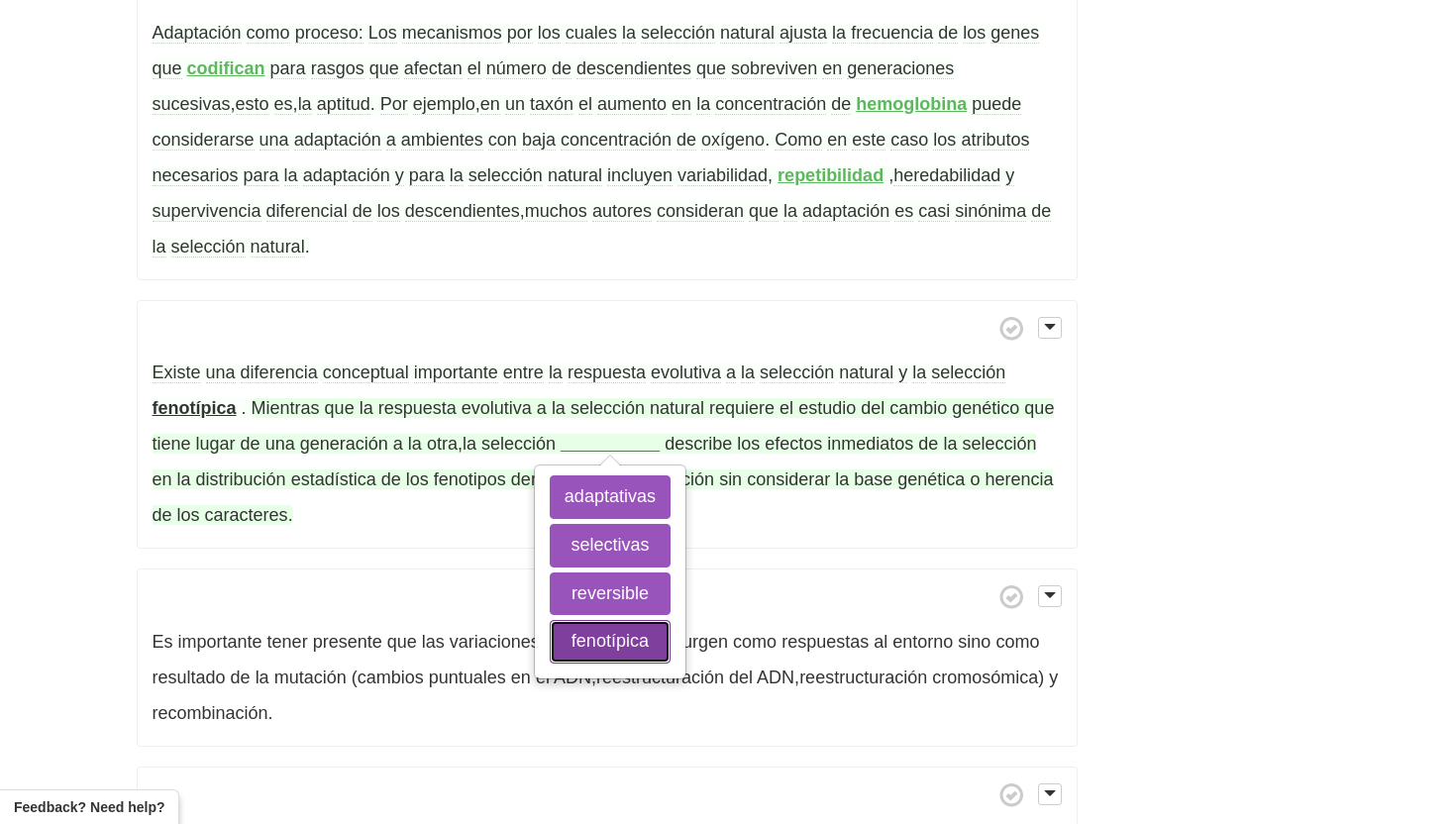click on "fenotípica" at bounding box center (610, 642) 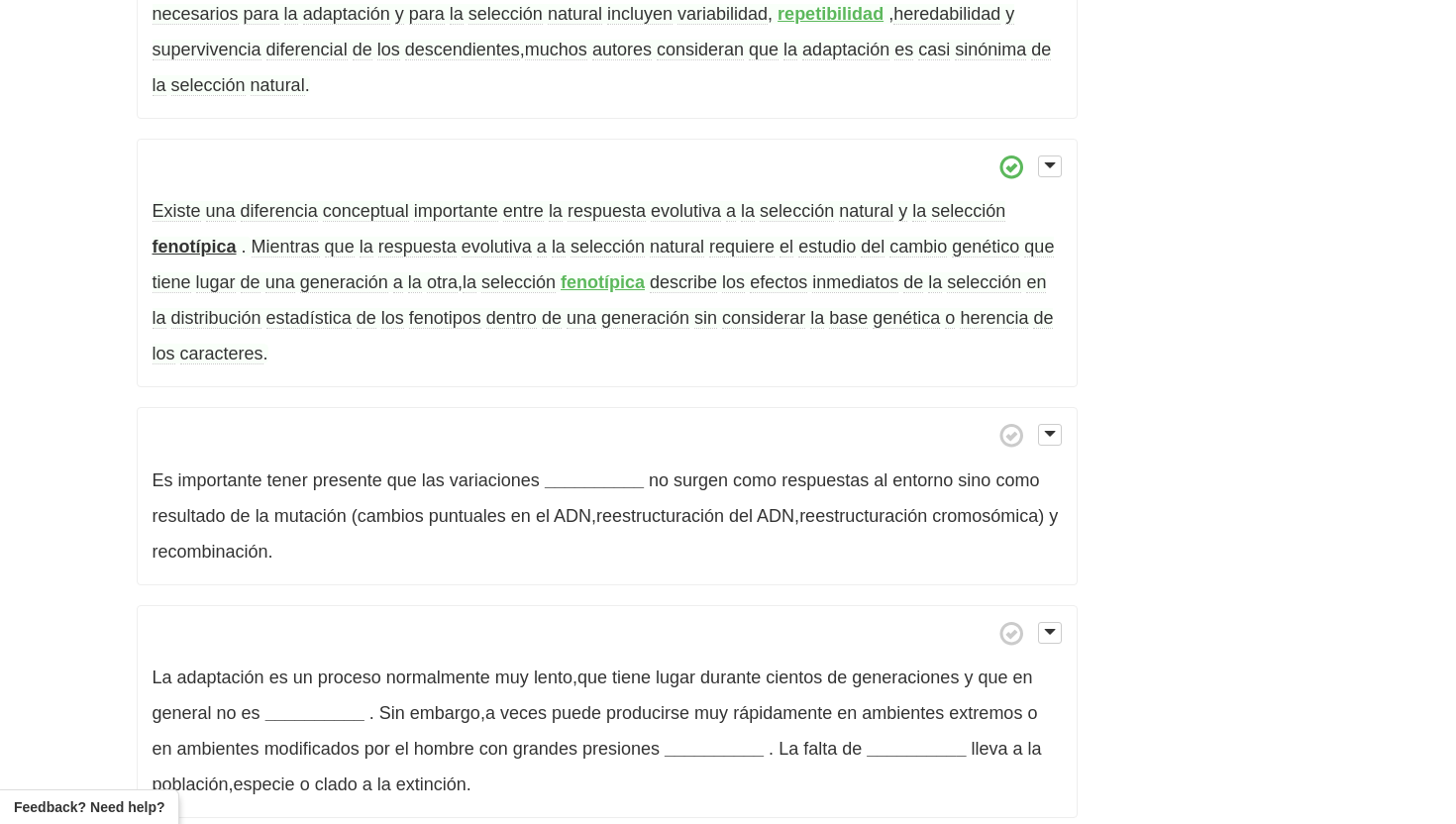 scroll, scrollTop: 1159, scrollLeft: 0, axis: vertical 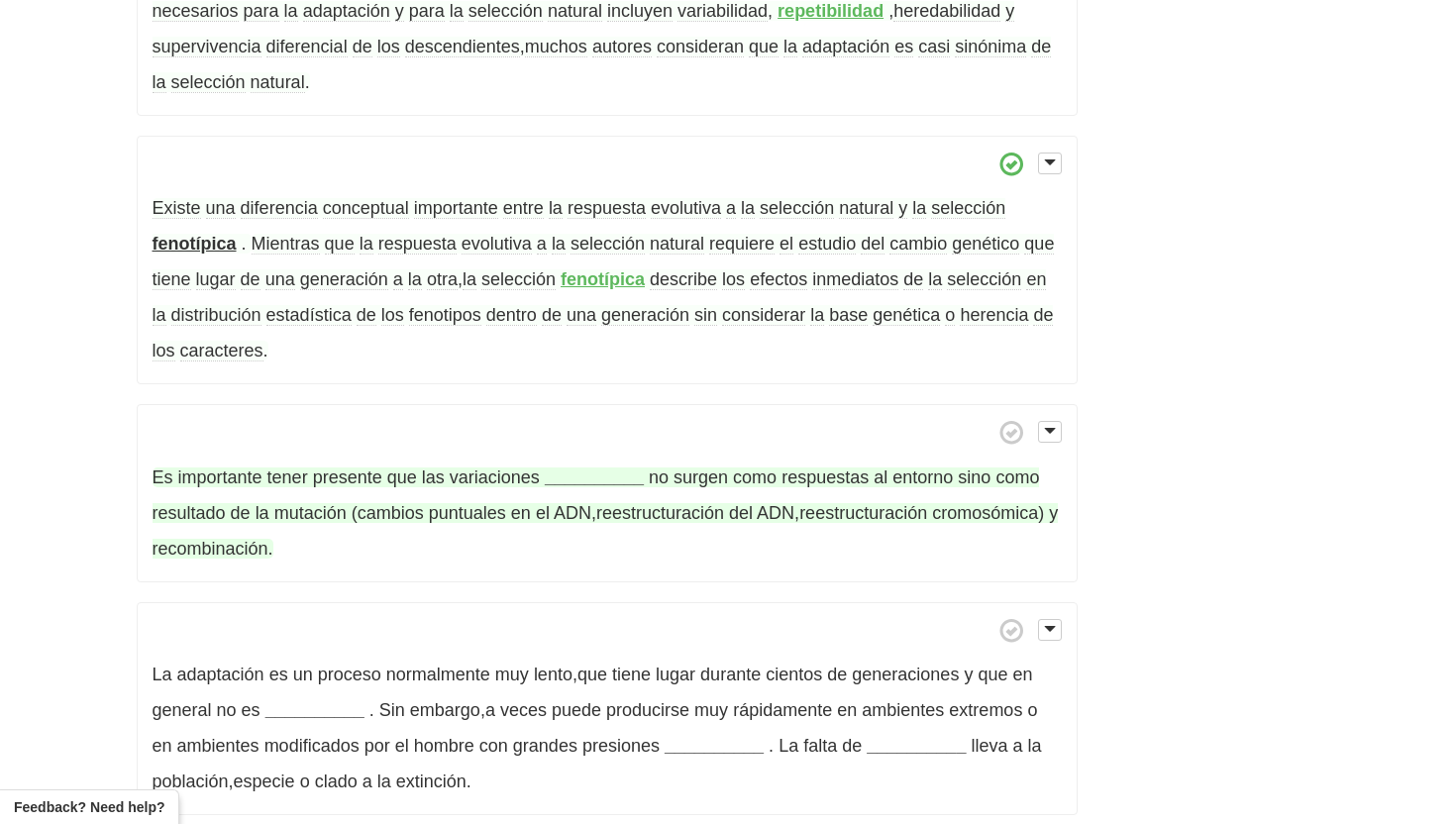 click on "__________" at bounding box center (594, 477) 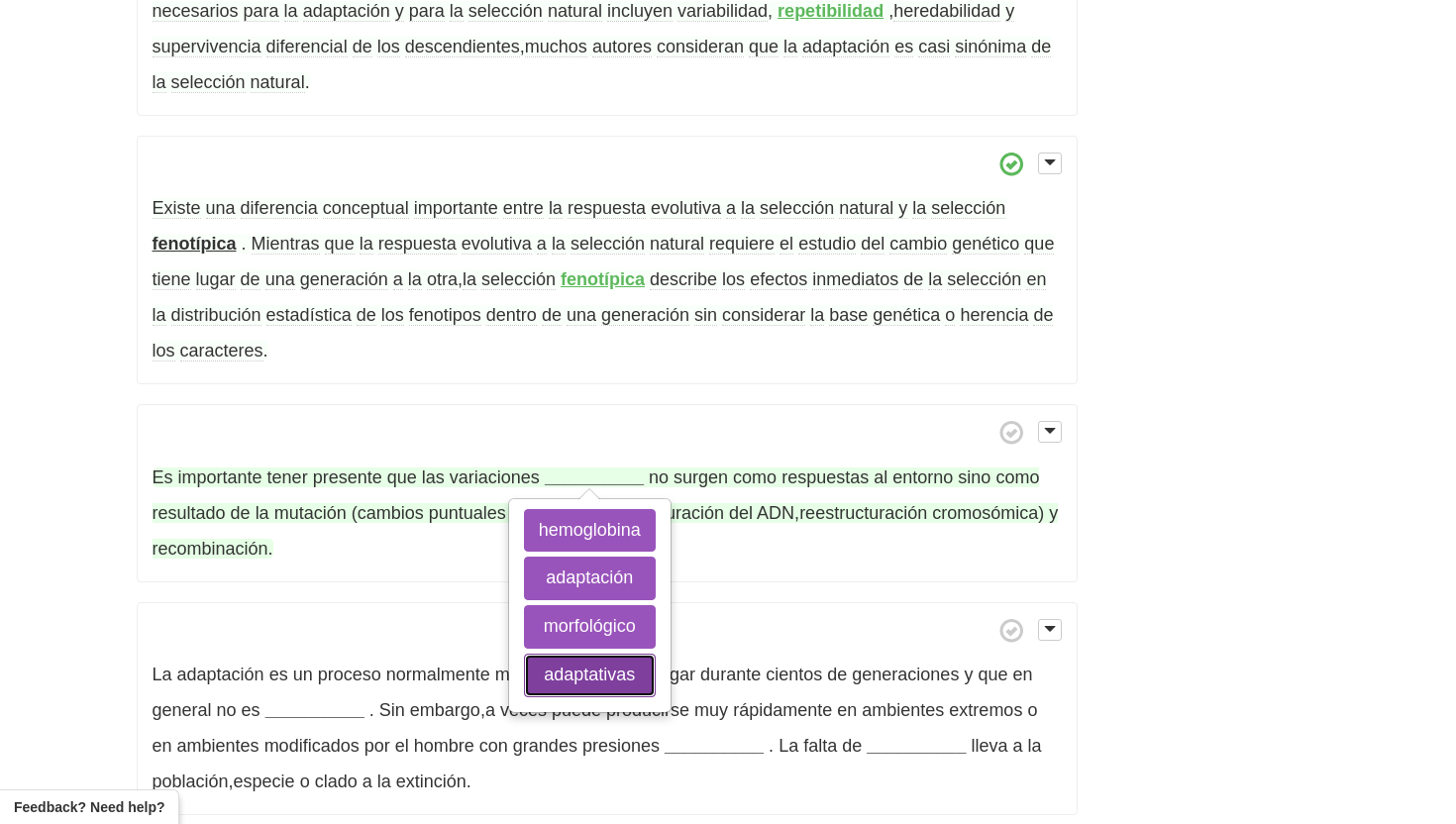 click on "adaptativas" at bounding box center (589, 675) 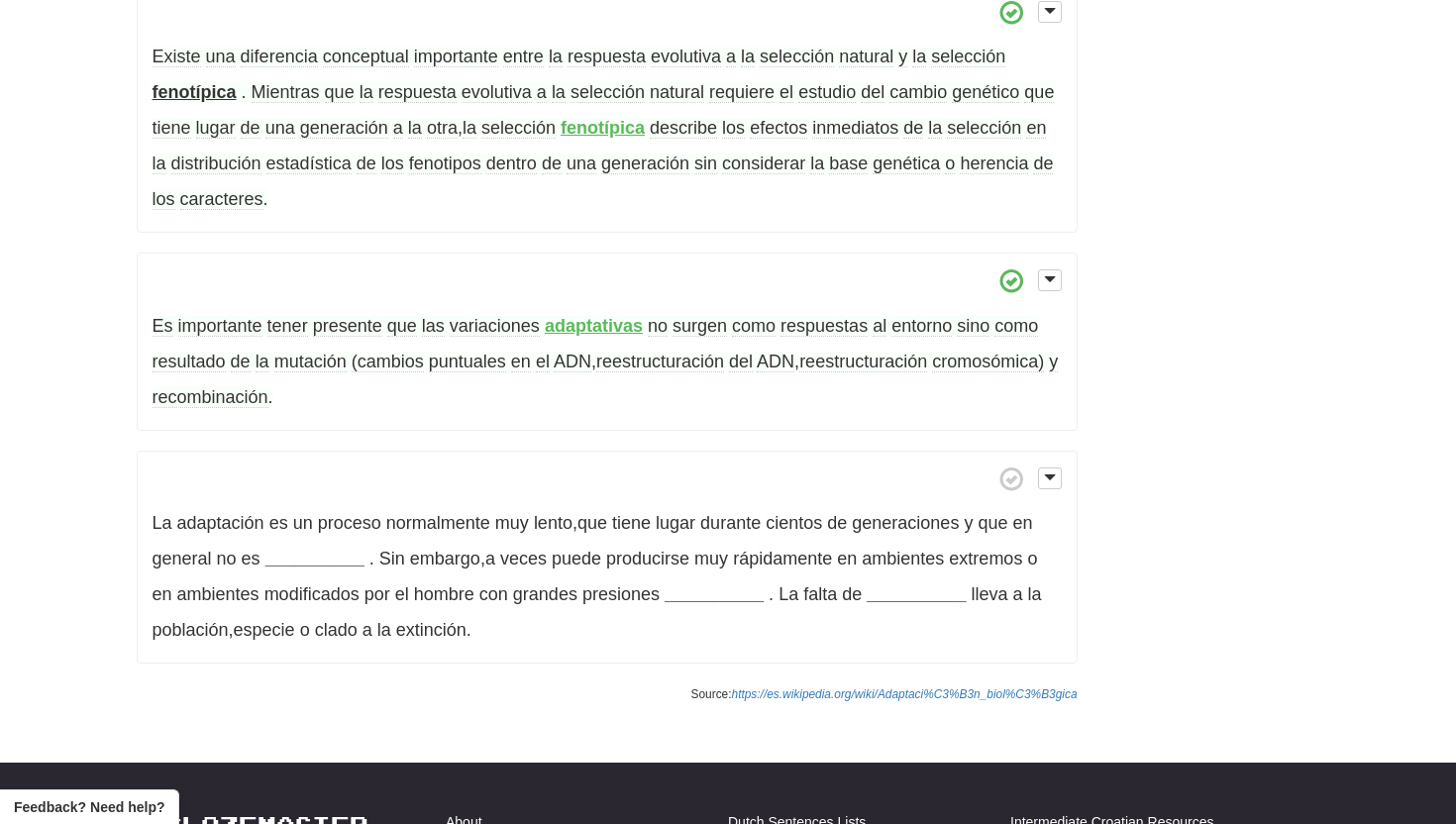 scroll, scrollTop: 1323, scrollLeft: 0, axis: vertical 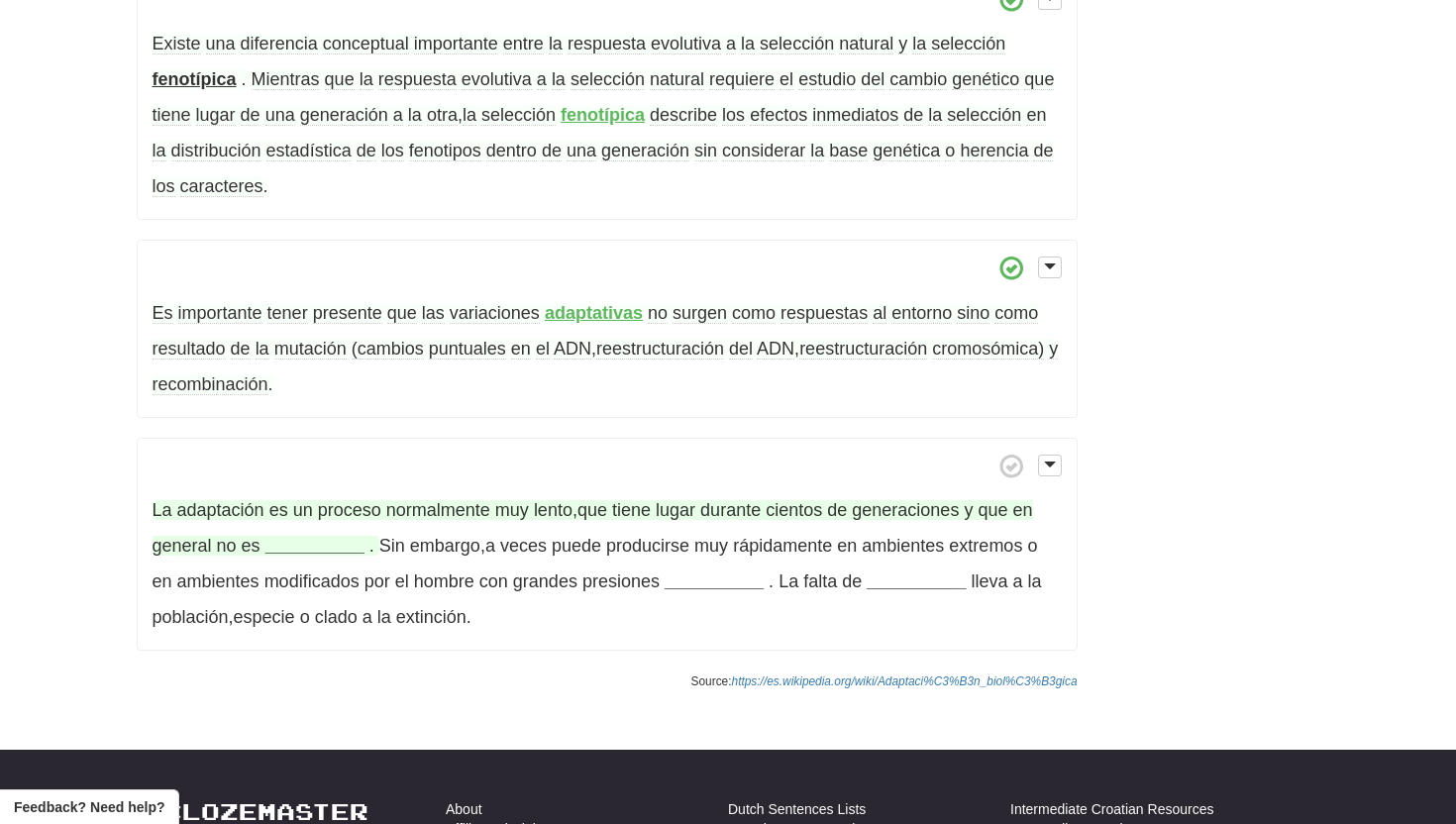 click on "__________" at bounding box center (315, 546) 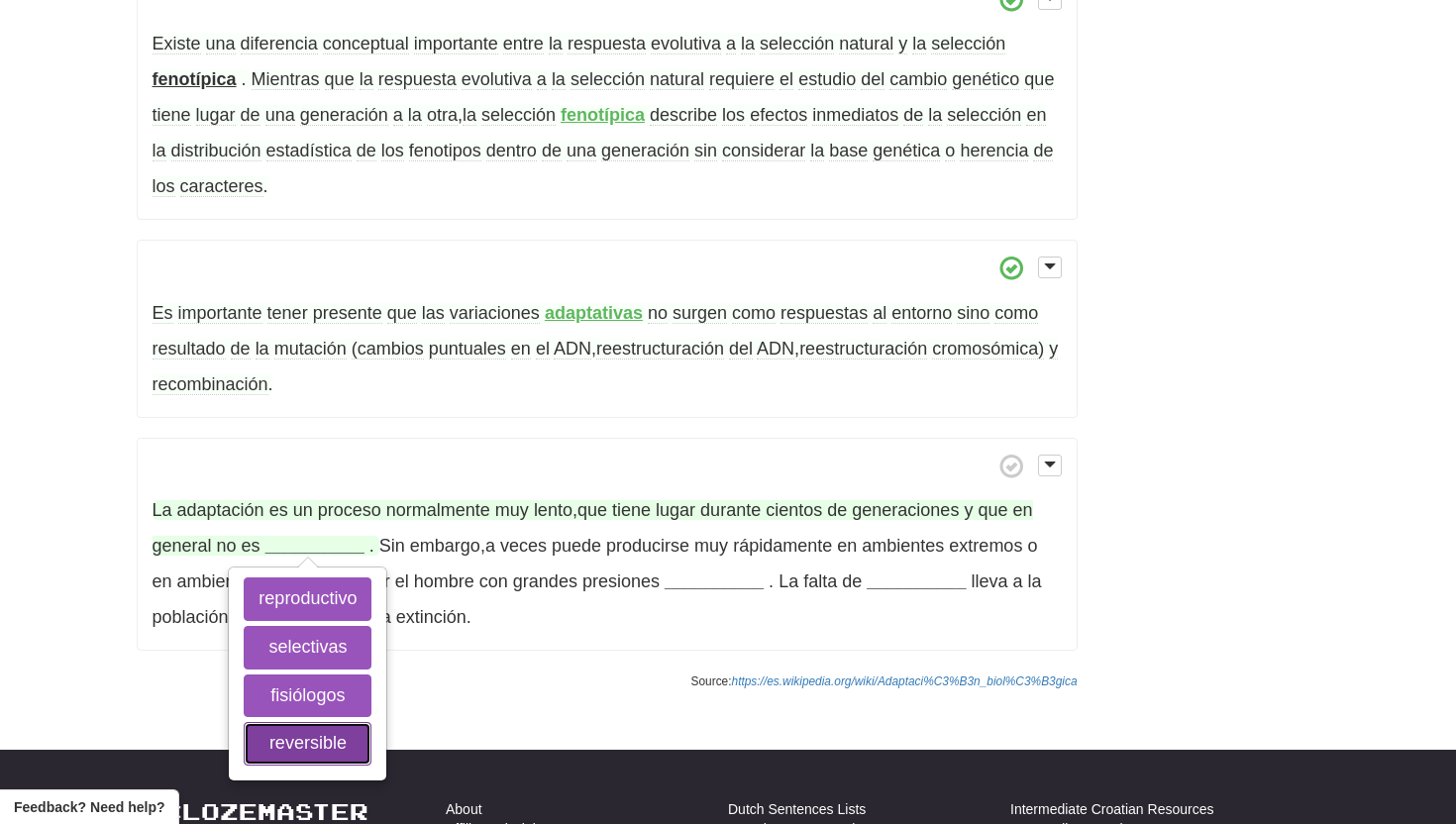 click on "reversible" at bounding box center (307, 744) 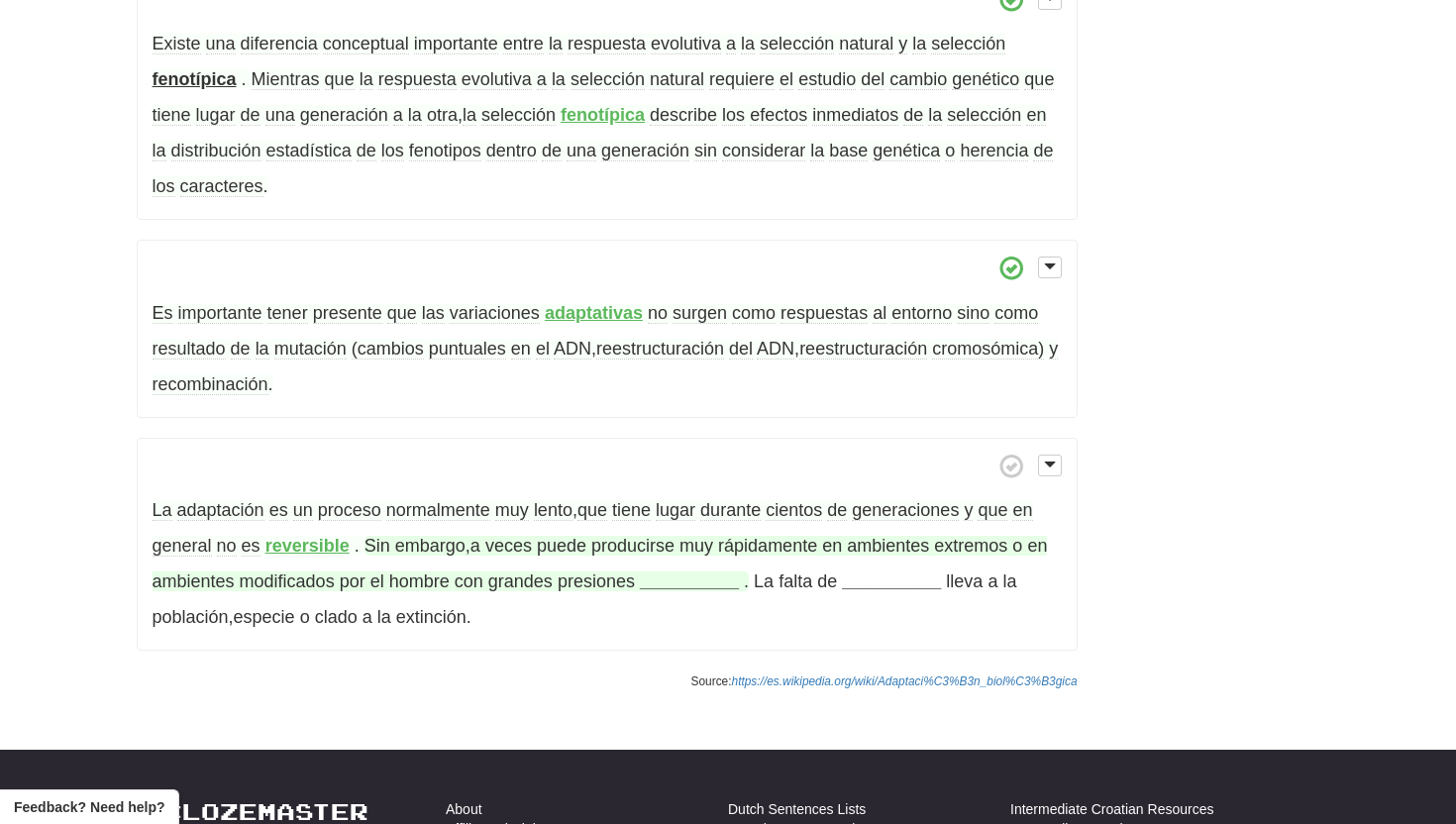click on "__________" at bounding box center [689, 581] 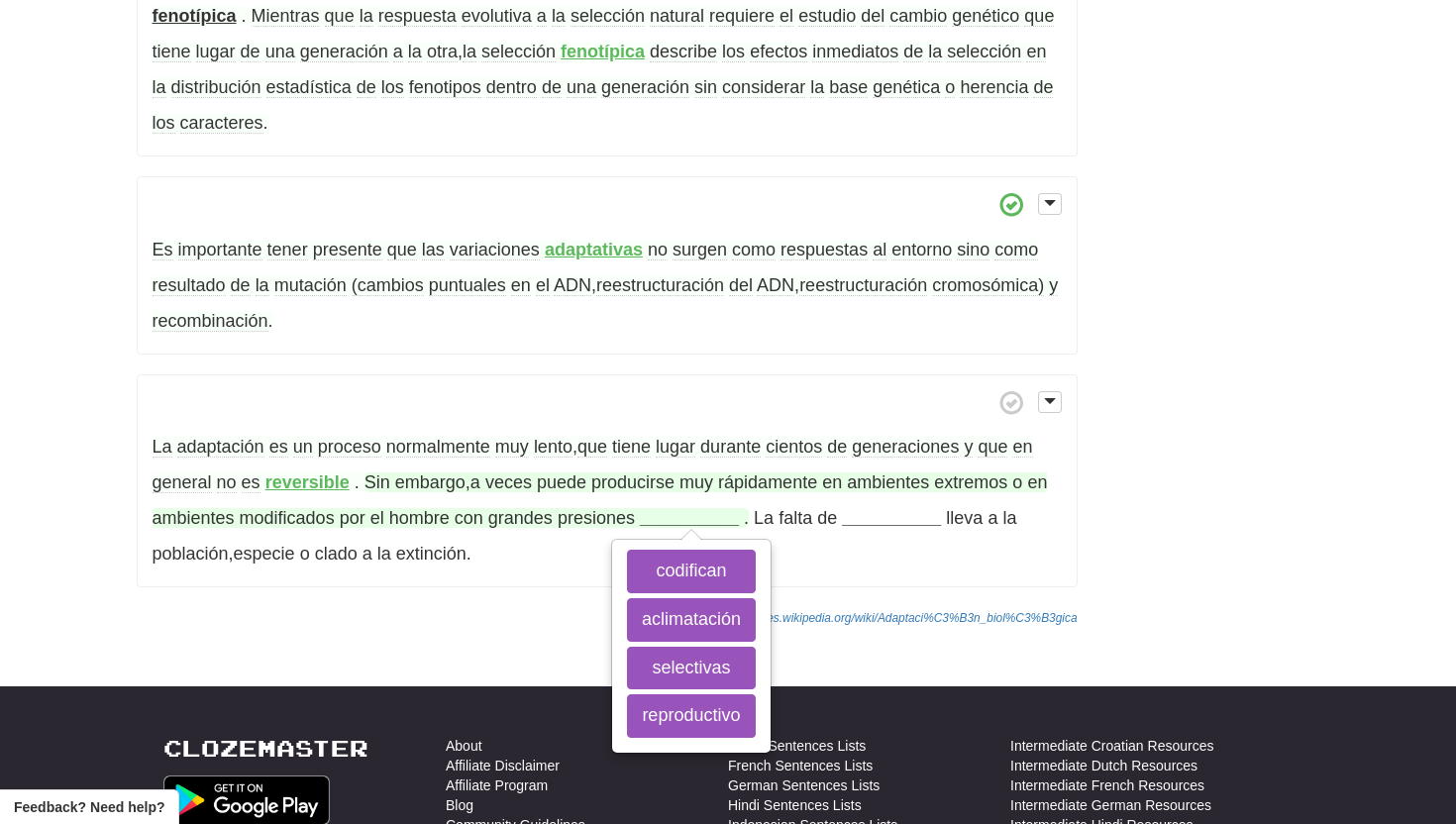 scroll, scrollTop: 1407, scrollLeft: 0, axis: vertical 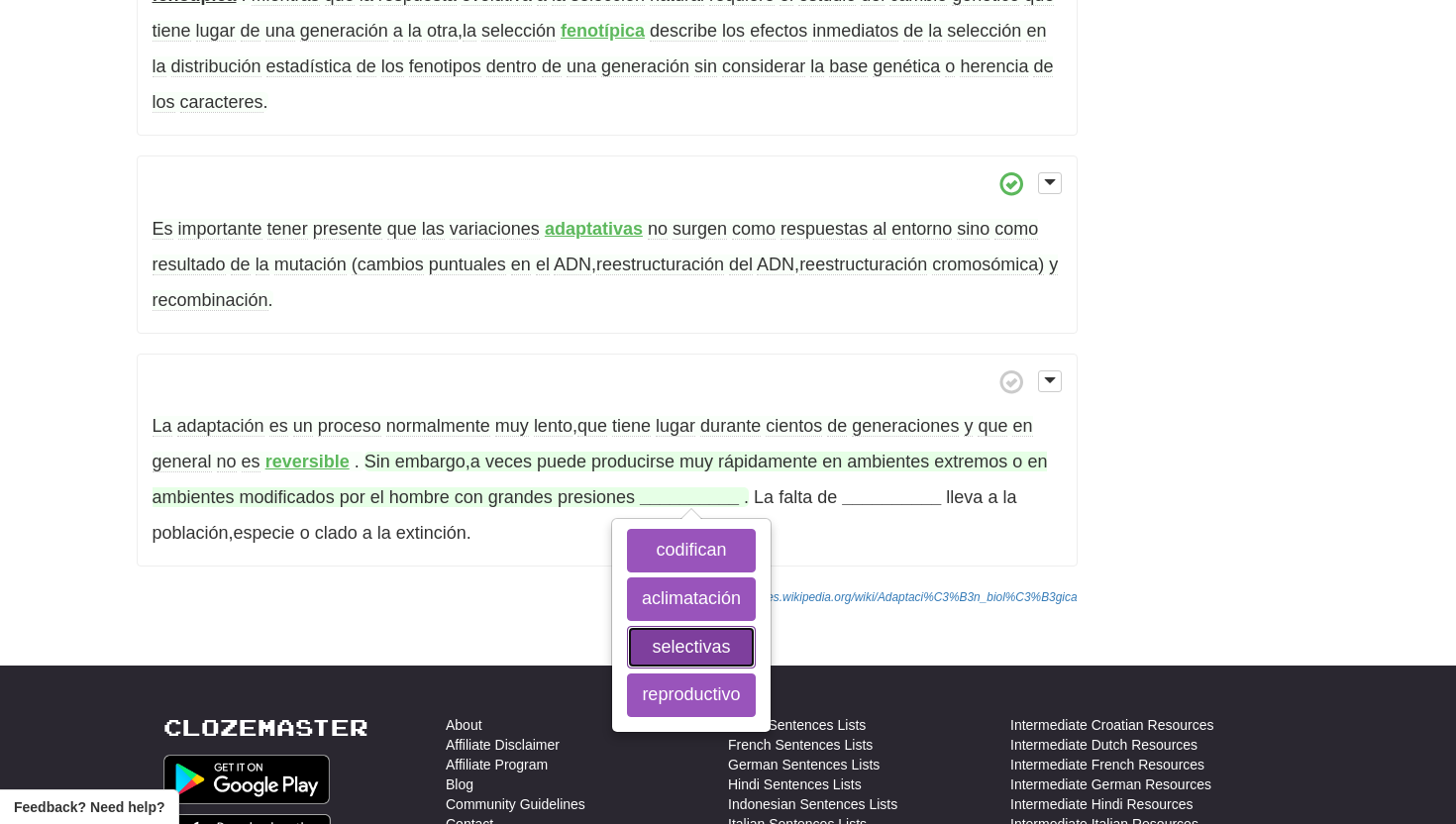 click on "selectivas" at bounding box center [691, 648] 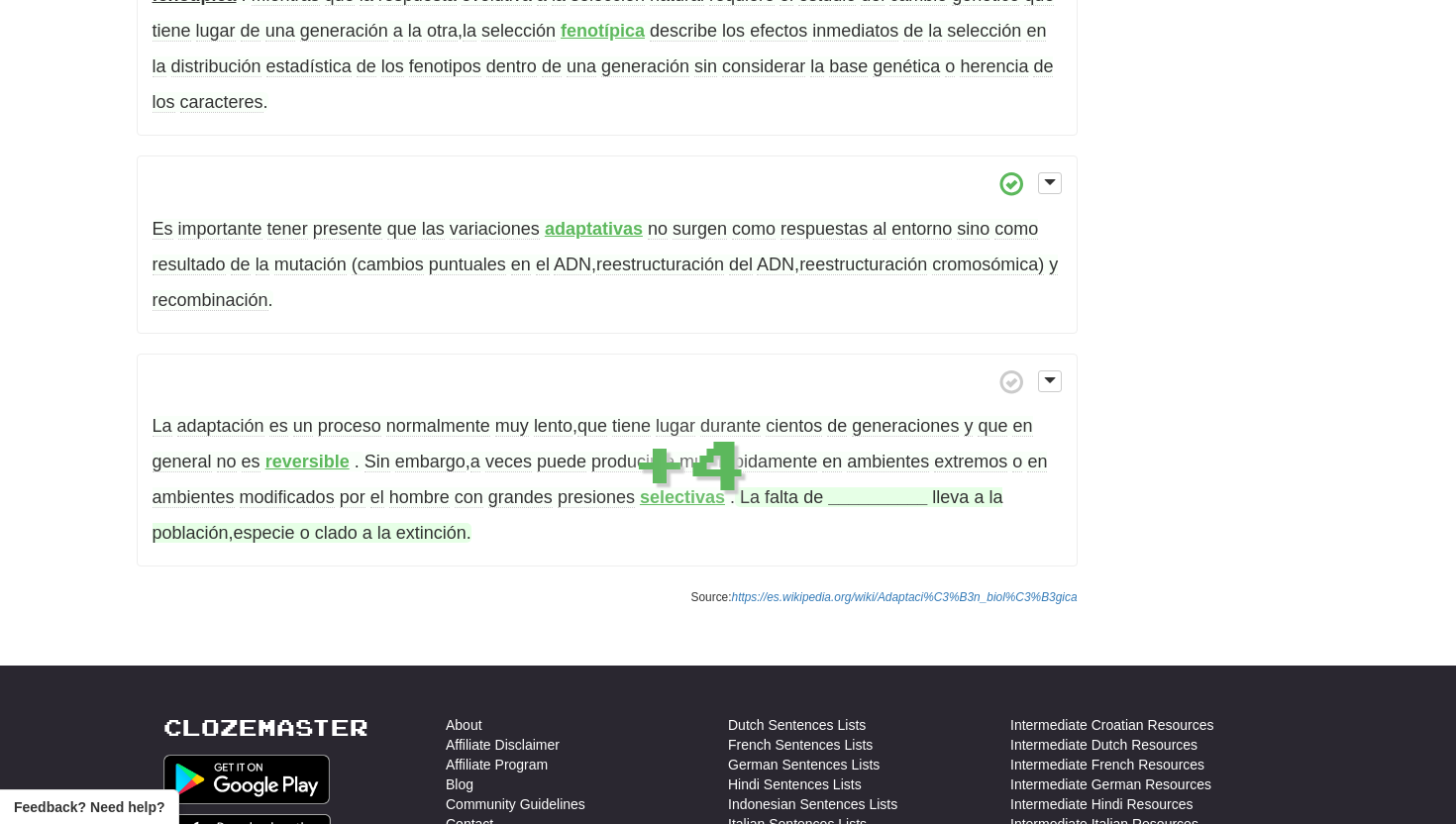 click on "__________" at bounding box center [878, 497] 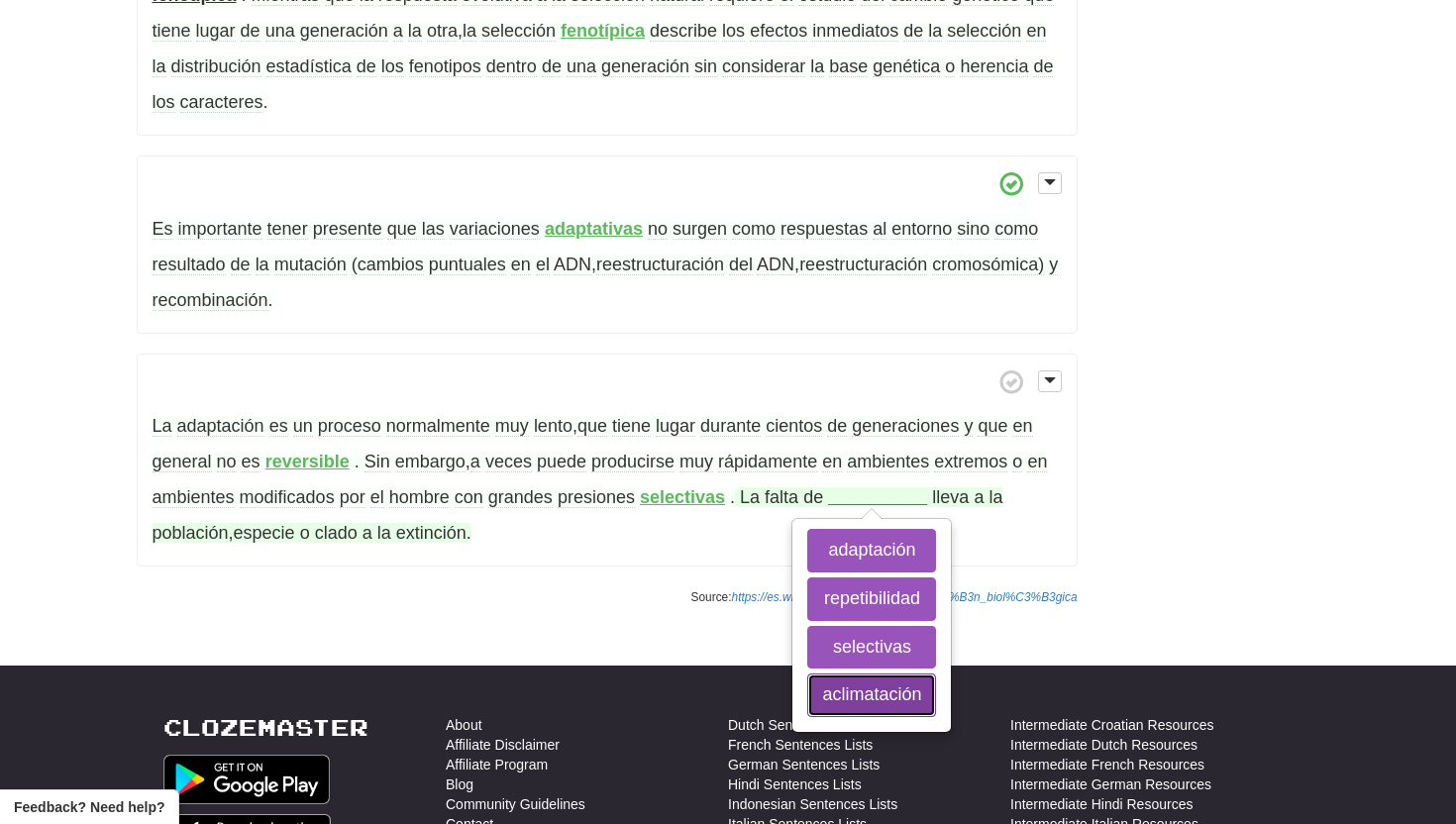 click on "aclimatación" at bounding box center [872, 695] 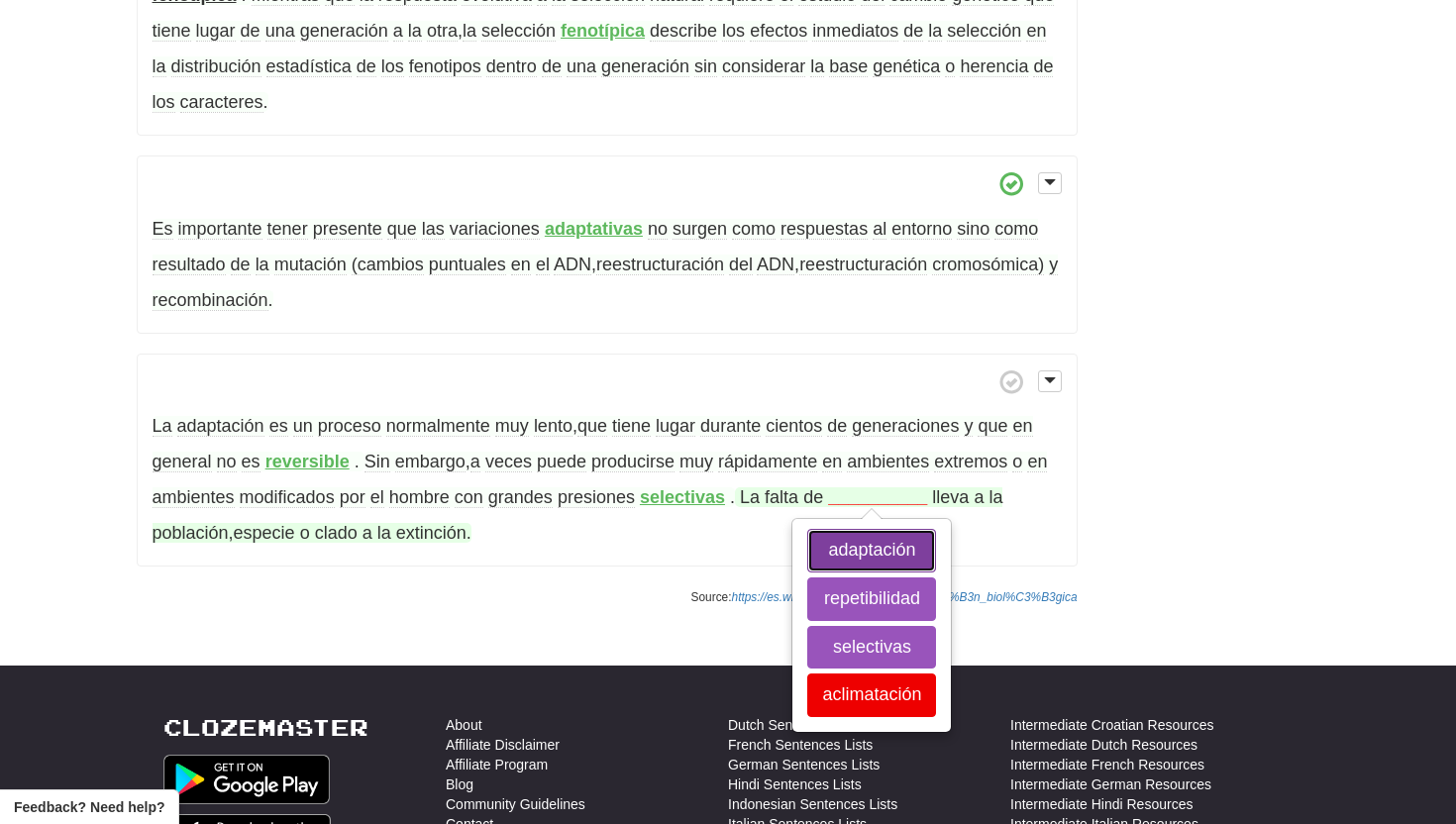 click on "adaptación" at bounding box center (872, 551) 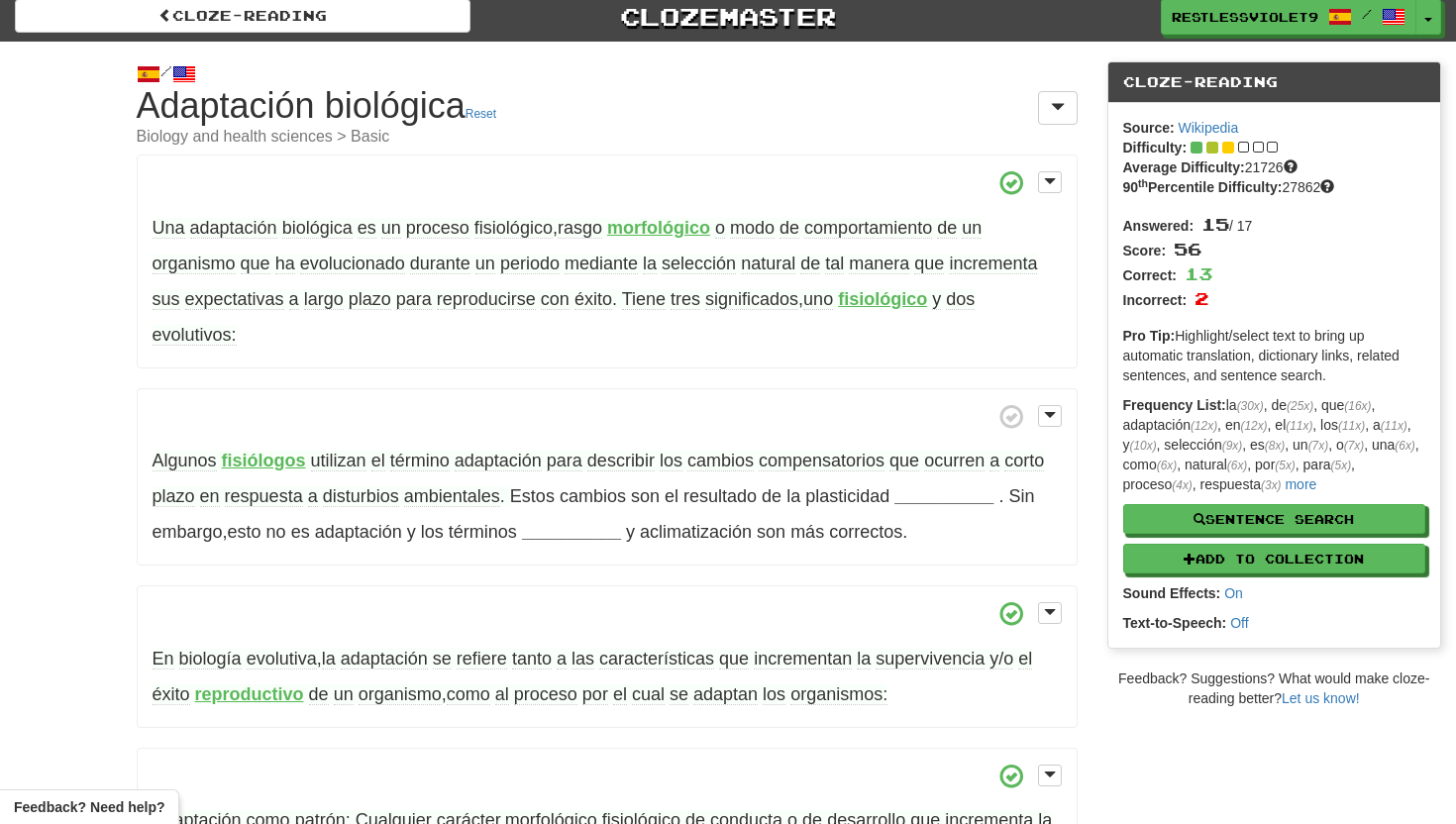 scroll, scrollTop: 0, scrollLeft: 0, axis: both 